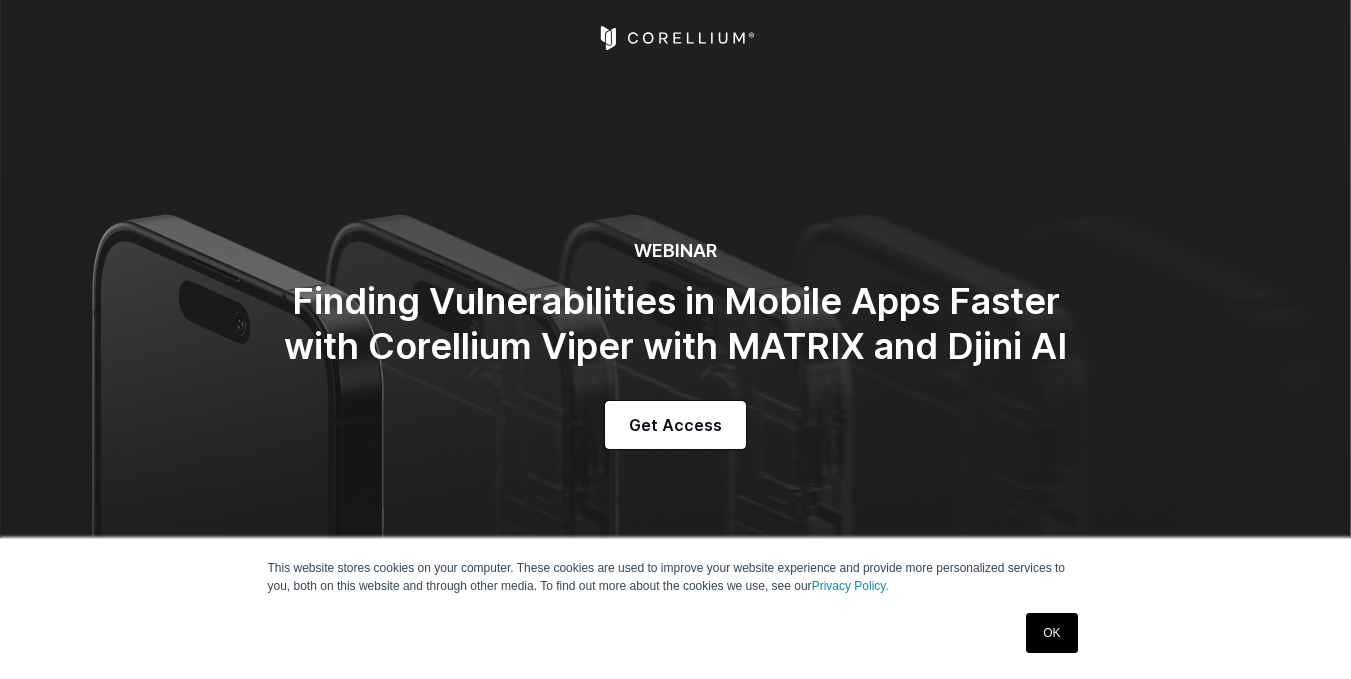 scroll, scrollTop: 458, scrollLeft: 0, axis: vertical 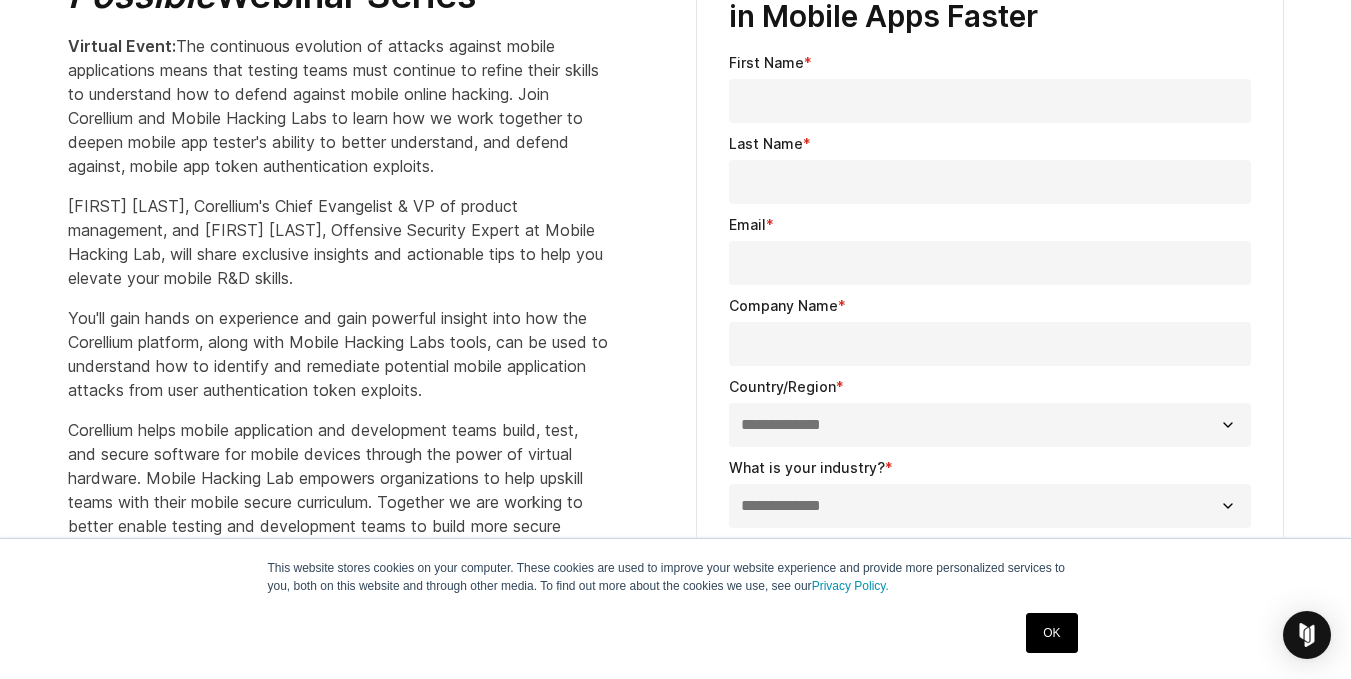 click on "OK" at bounding box center [1051, 633] 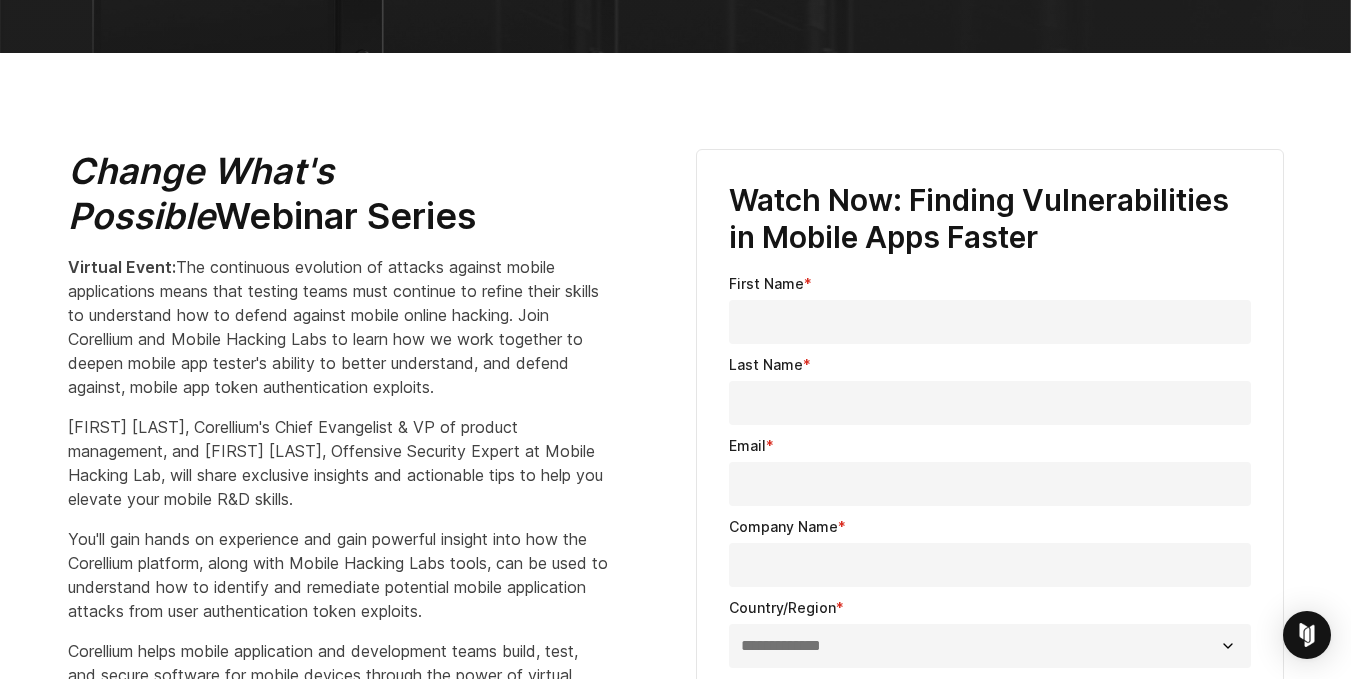 scroll, scrollTop: 575, scrollLeft: 0, axis: vertical 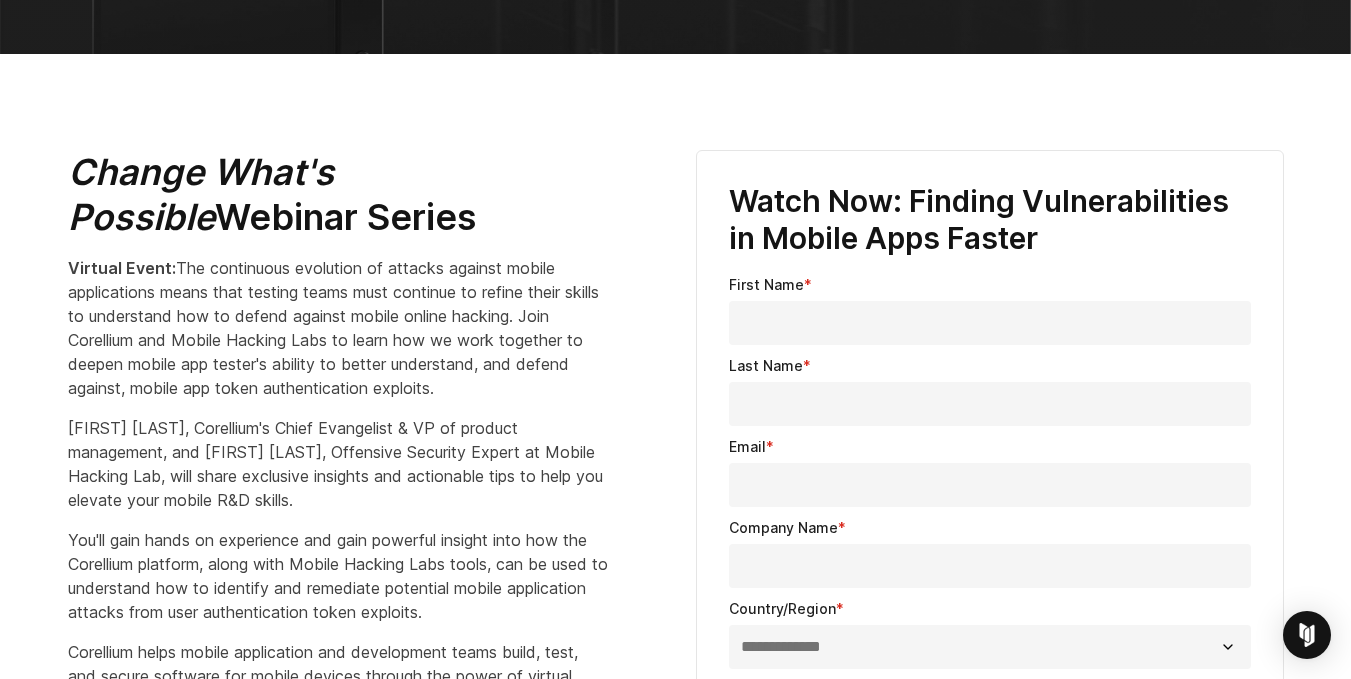 click on "First Name *" at bounding box center [990, 323] 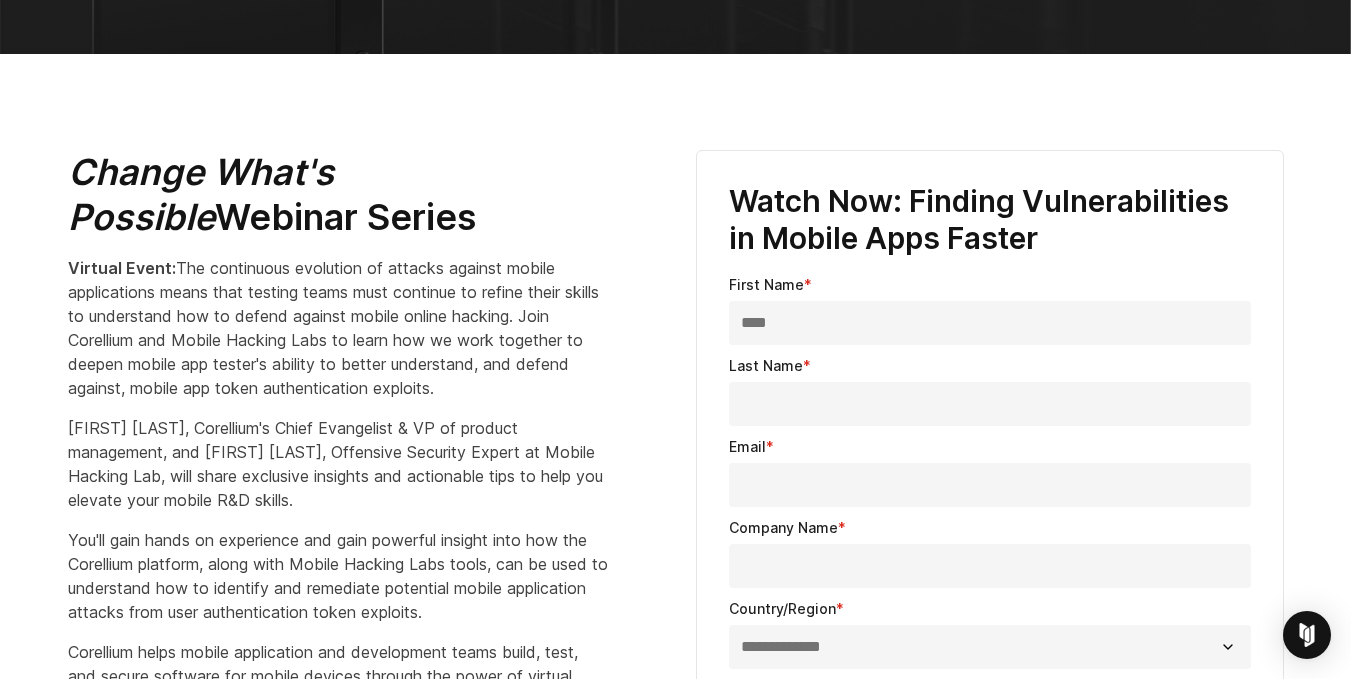 type on "****" 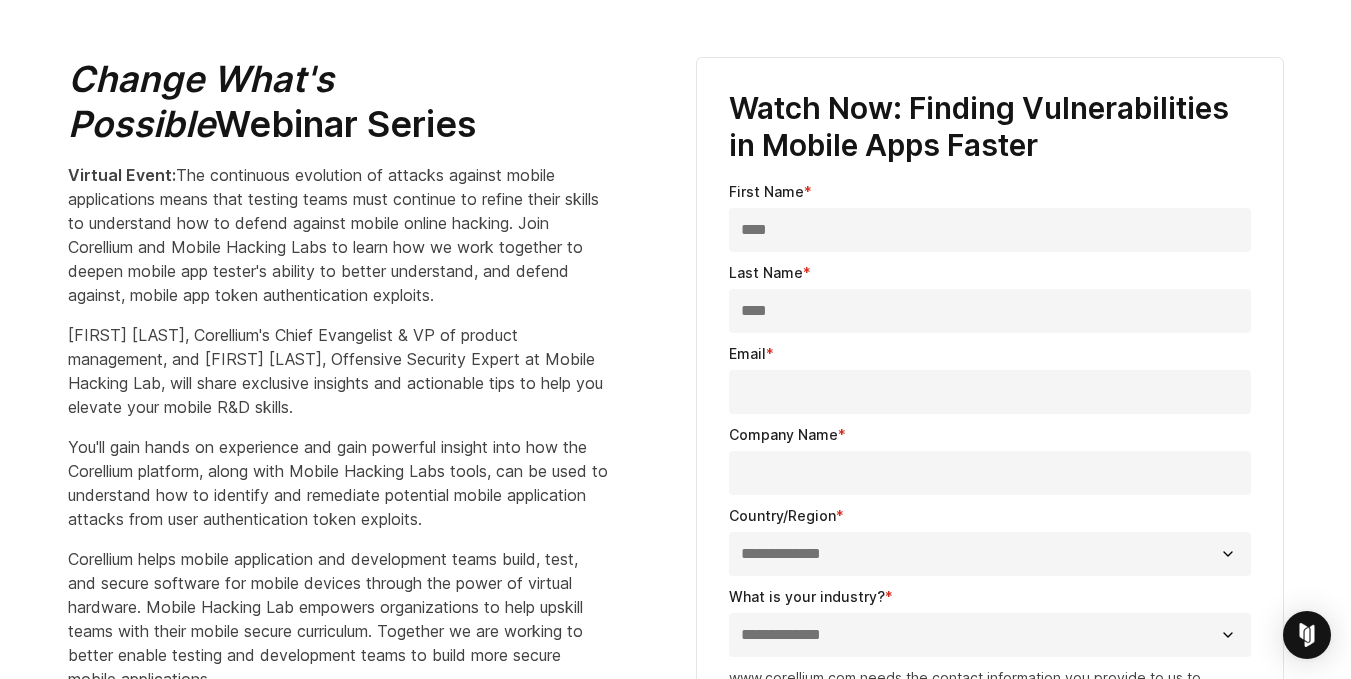 scroll, scrollTop: 669, scrollLeft: 0, axis: vertical 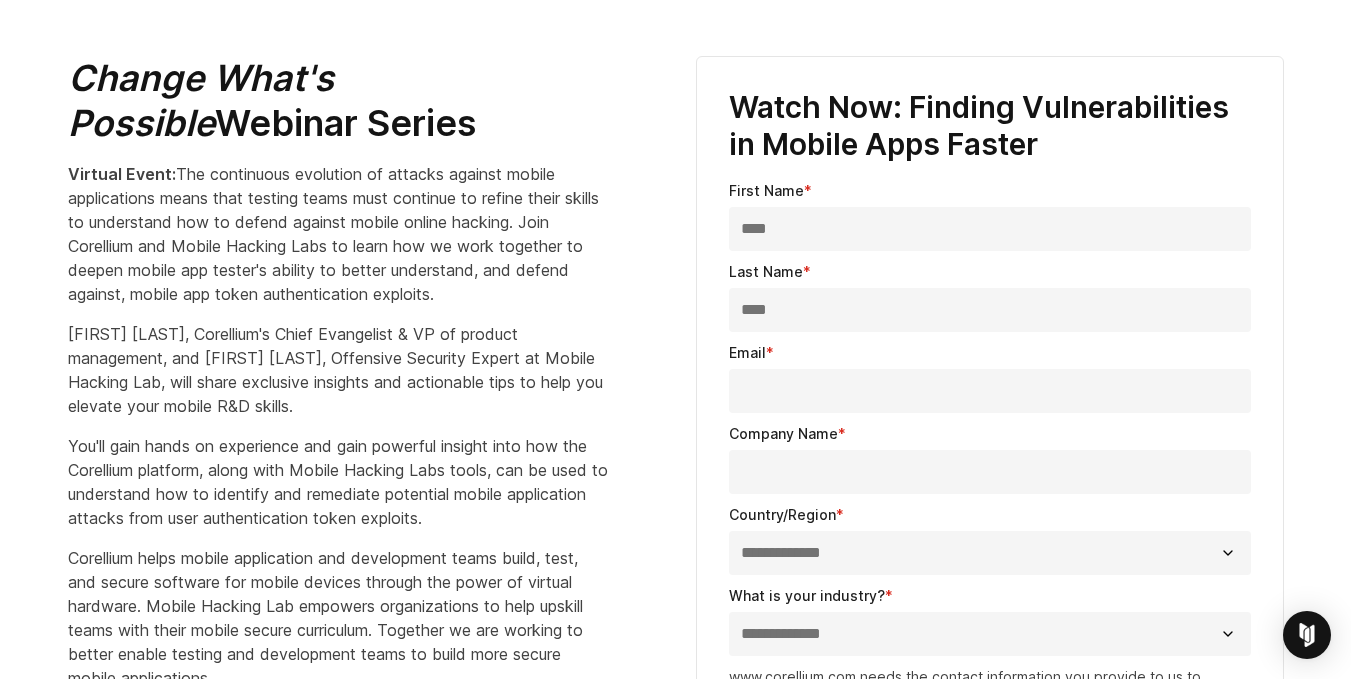 type on "****" 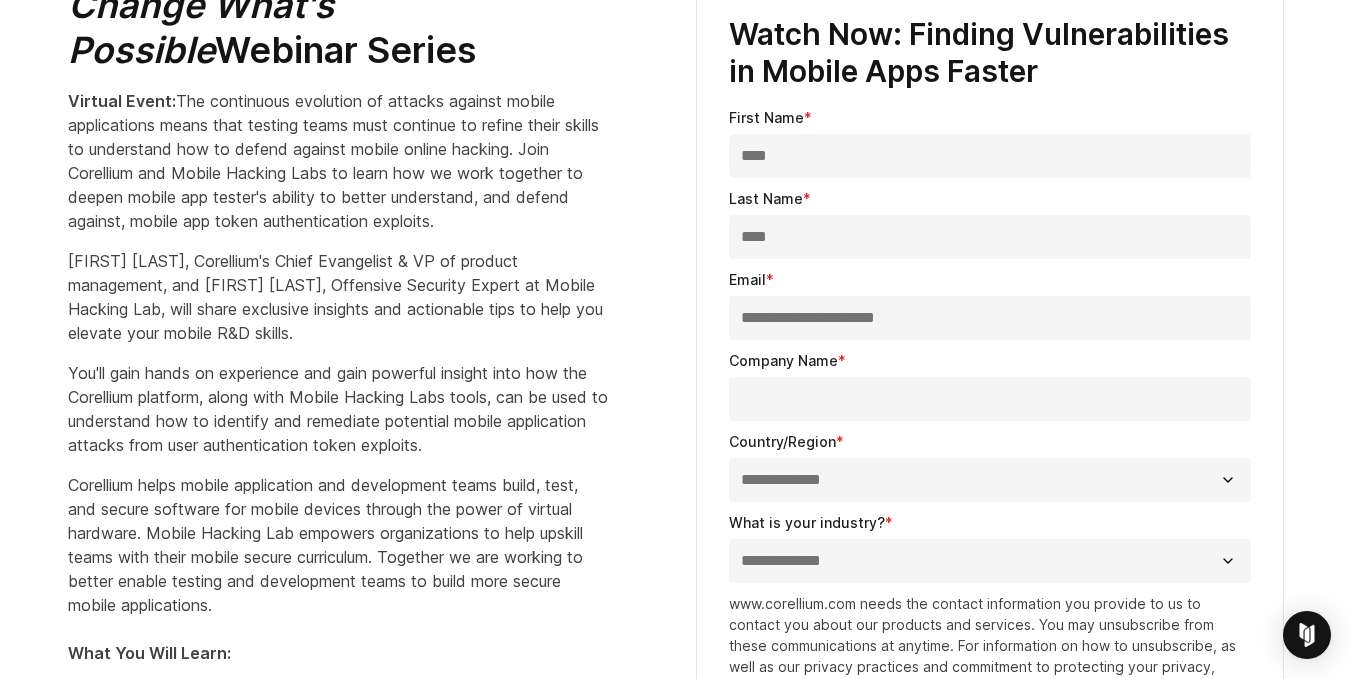 scroll, scrollTop: 743, scrollLeft: 0, axis: vertical 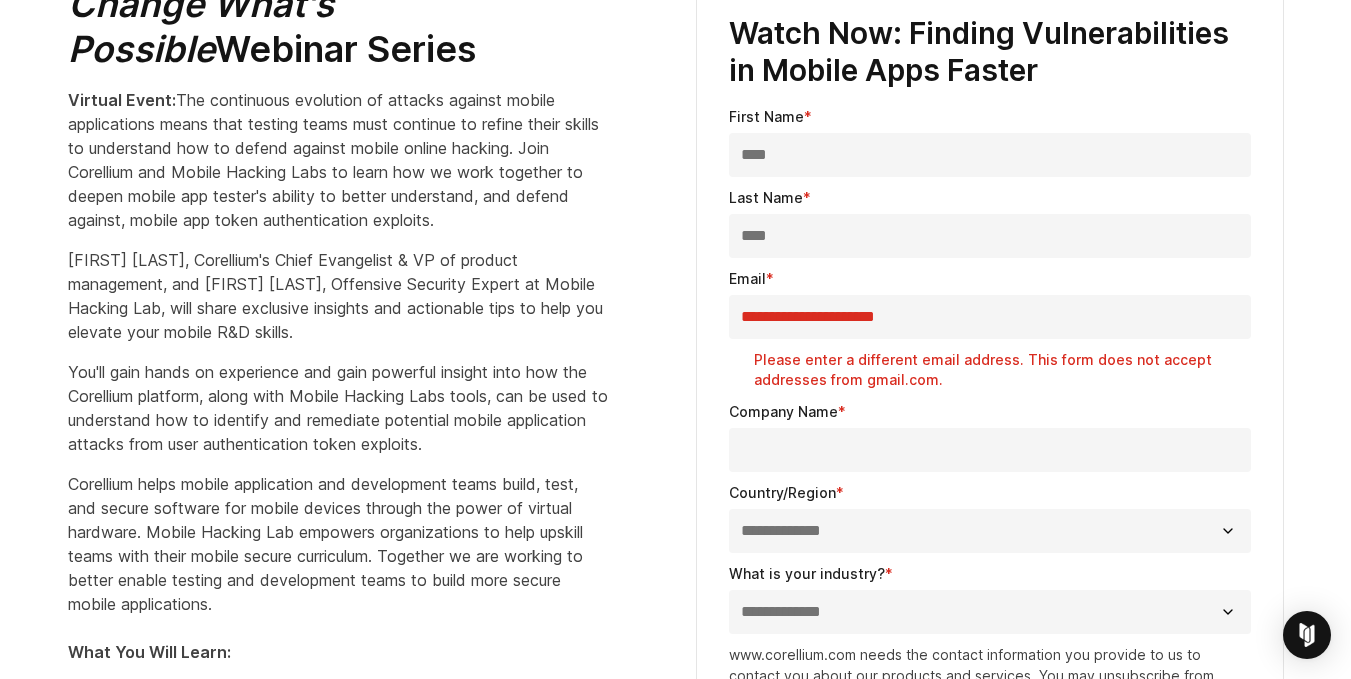 click on "*" at bounding box center [842, 411] 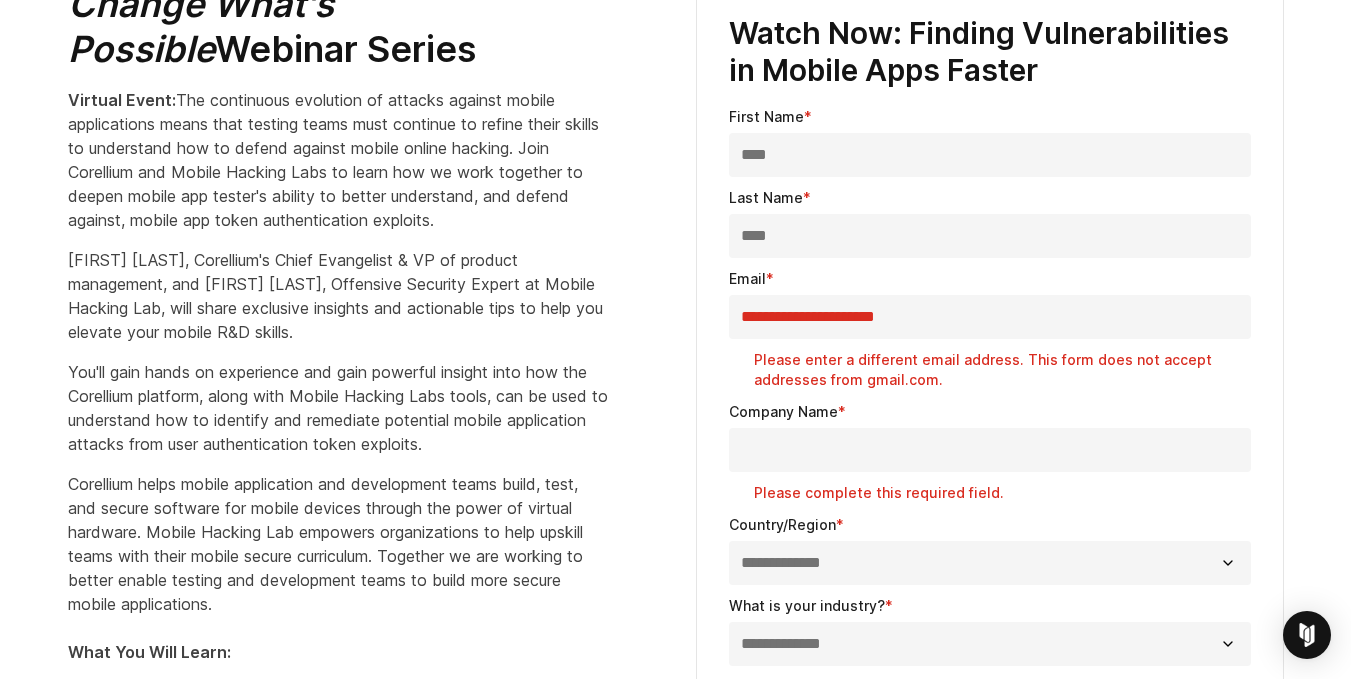click on "**********" at bounding box center [990, 317] 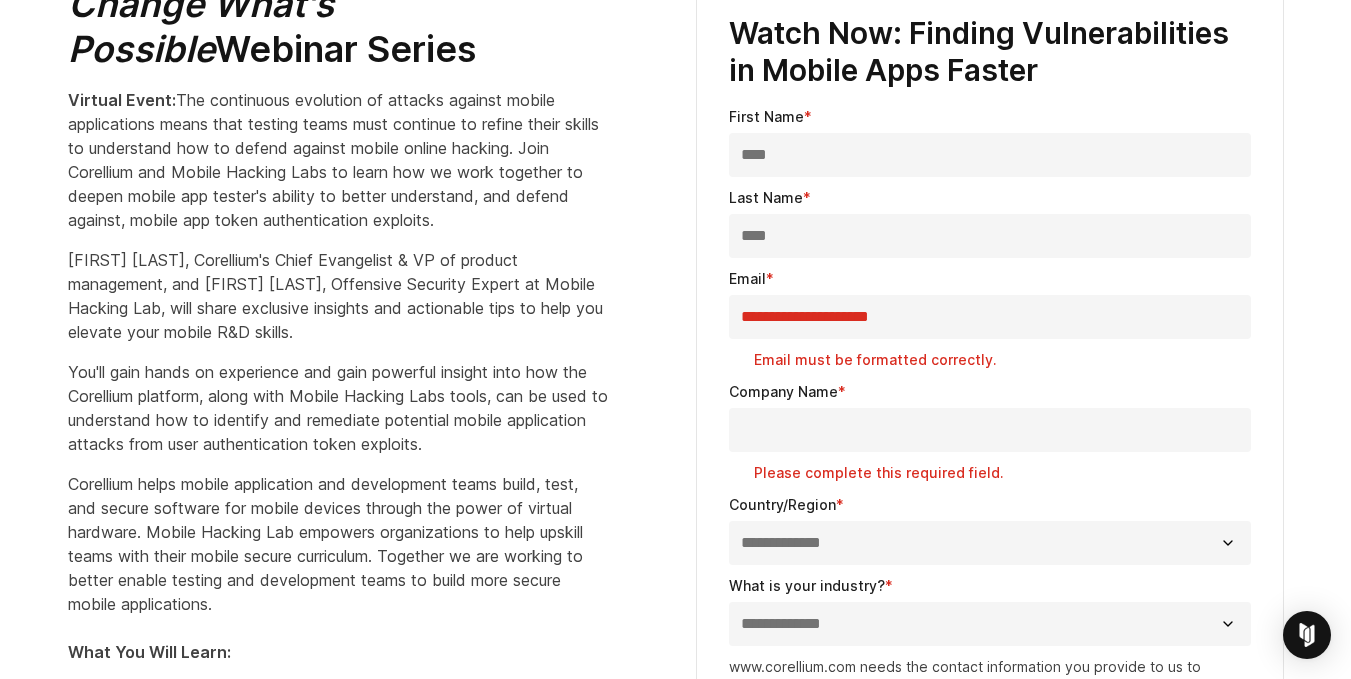 click on "Company Name * Please complete this required field." at bounding box center [990, 432] 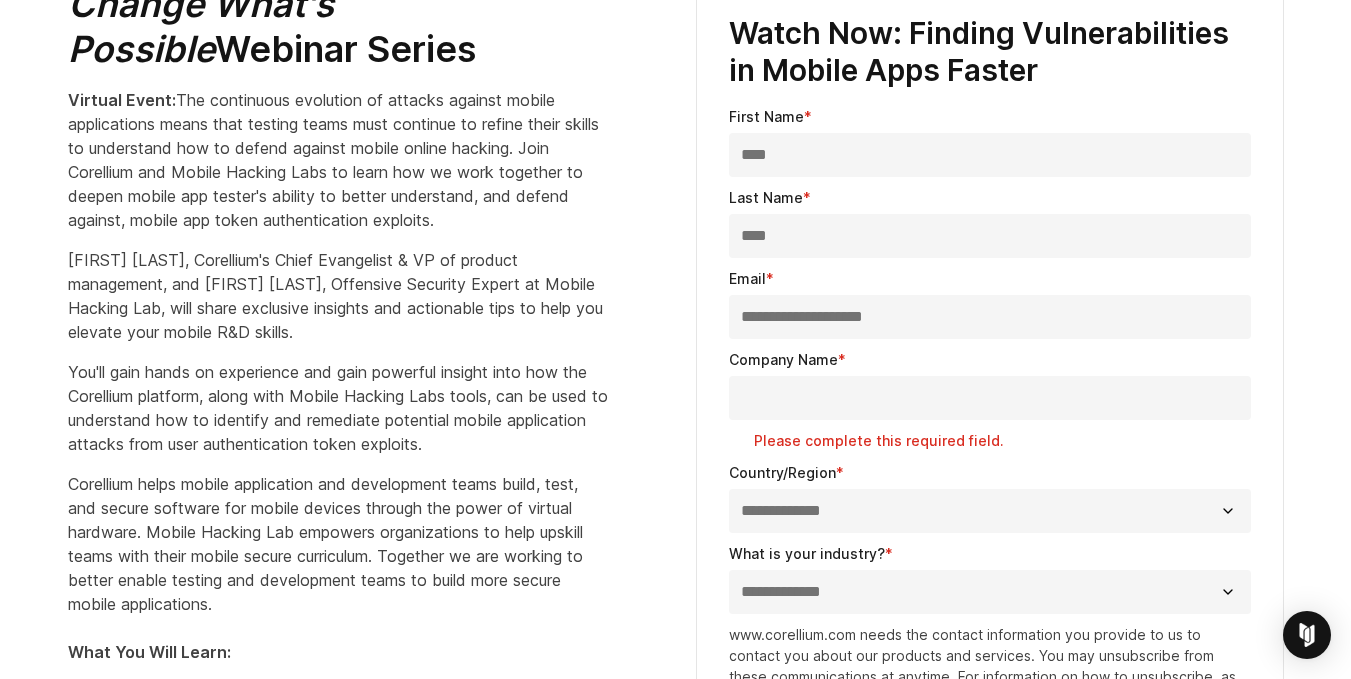type on "**********" 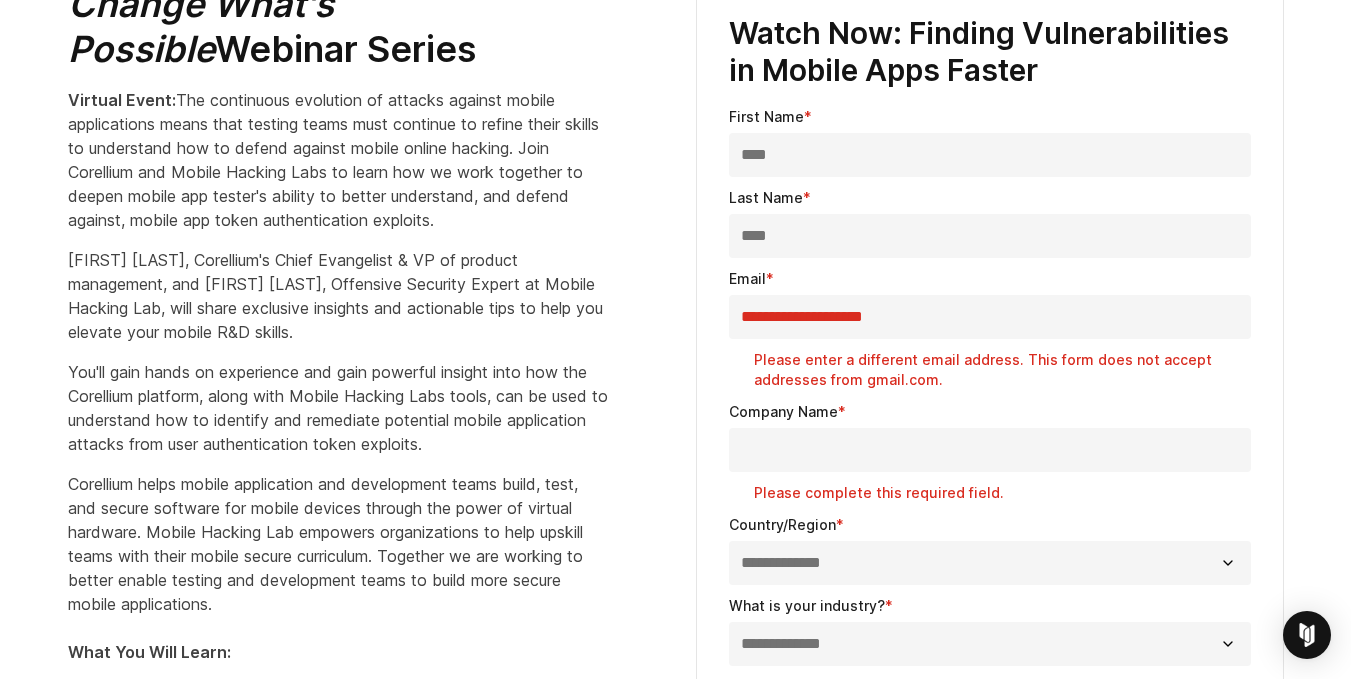click on "Company Name * Please complete this required field." at bounding box center [990, 452] 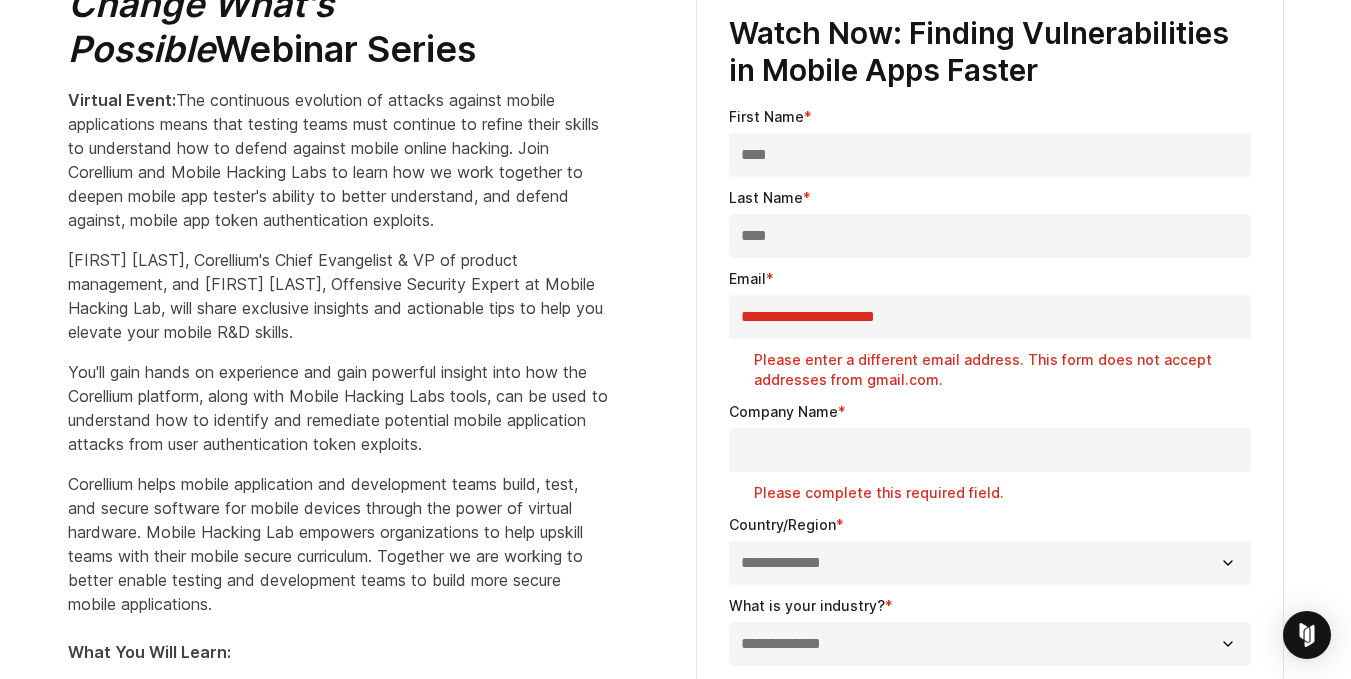 type on "**********" 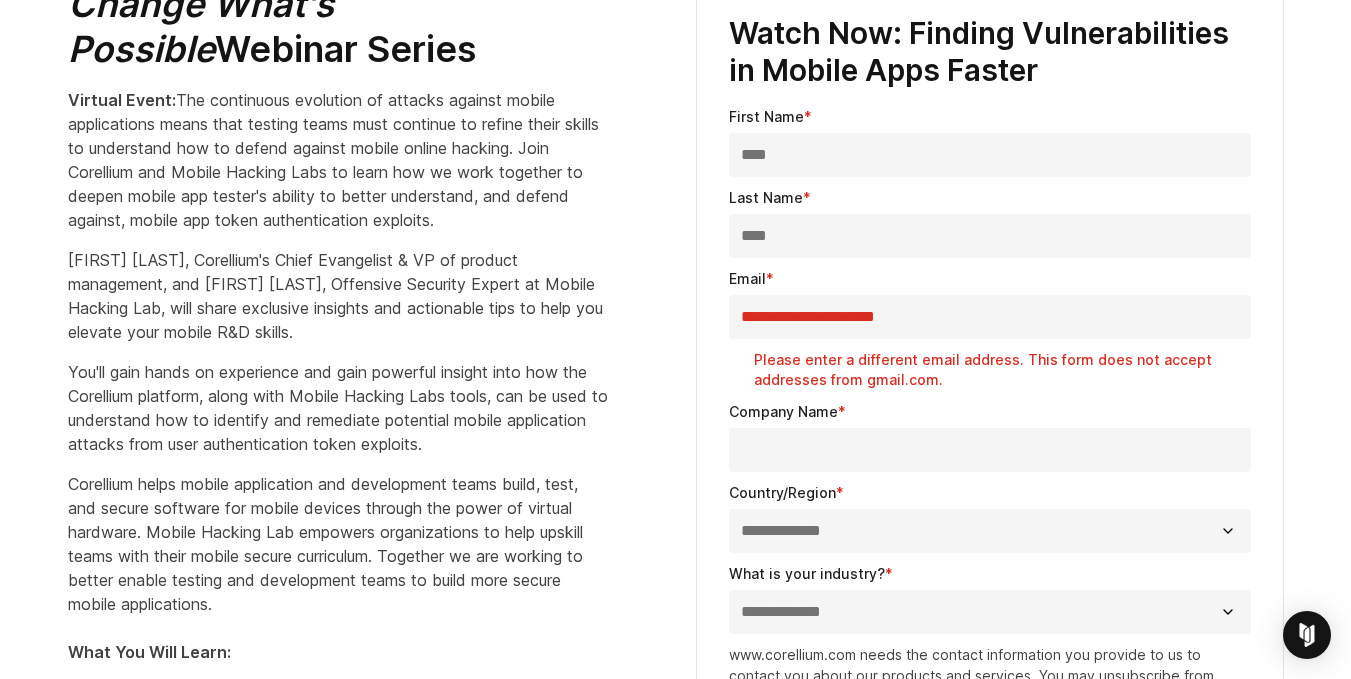 click on "Company Name *" at bounding box center (990, 450) 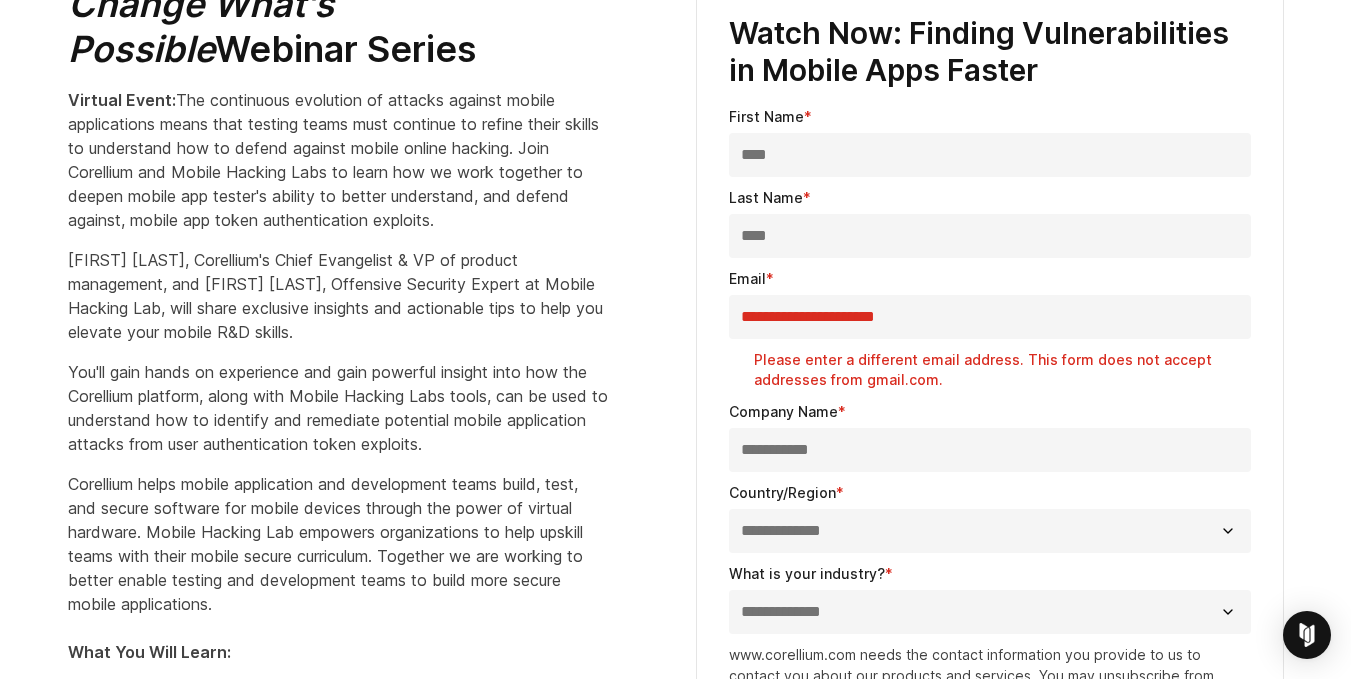 type on "**********" 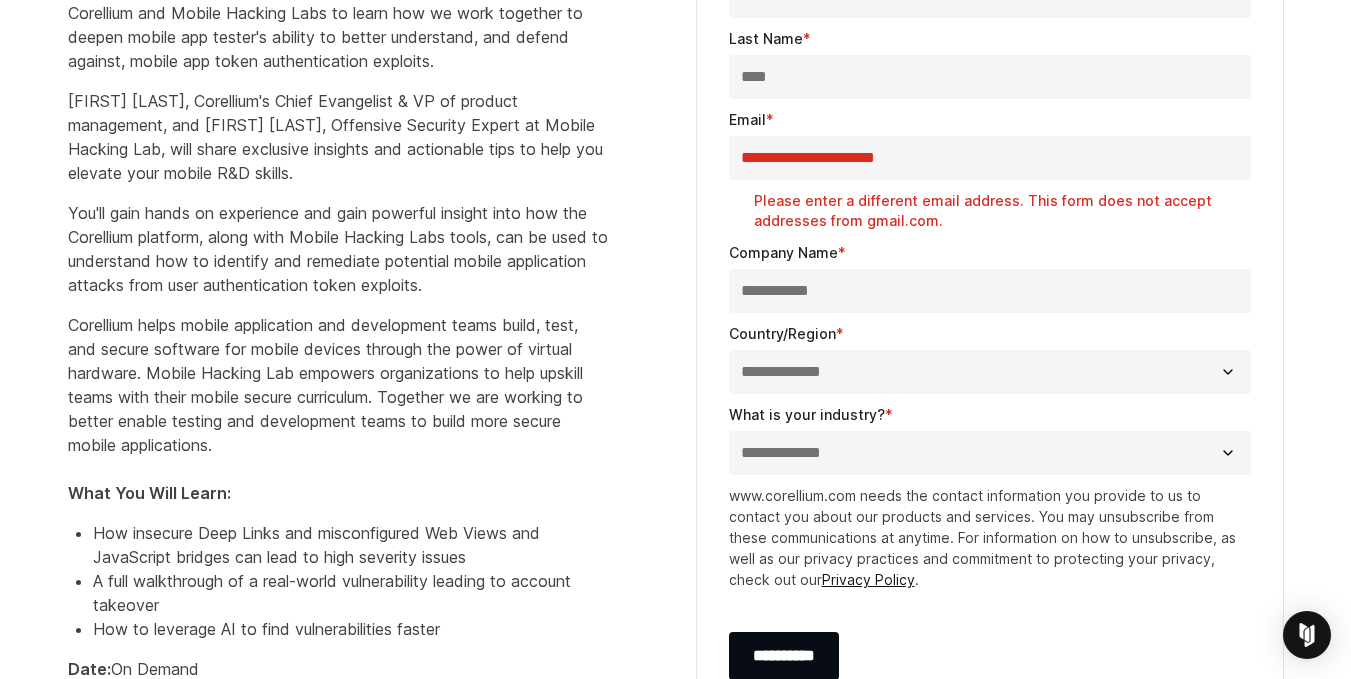 scroll, scrollTop: 904, scrollLeft: 0, axis: vertical 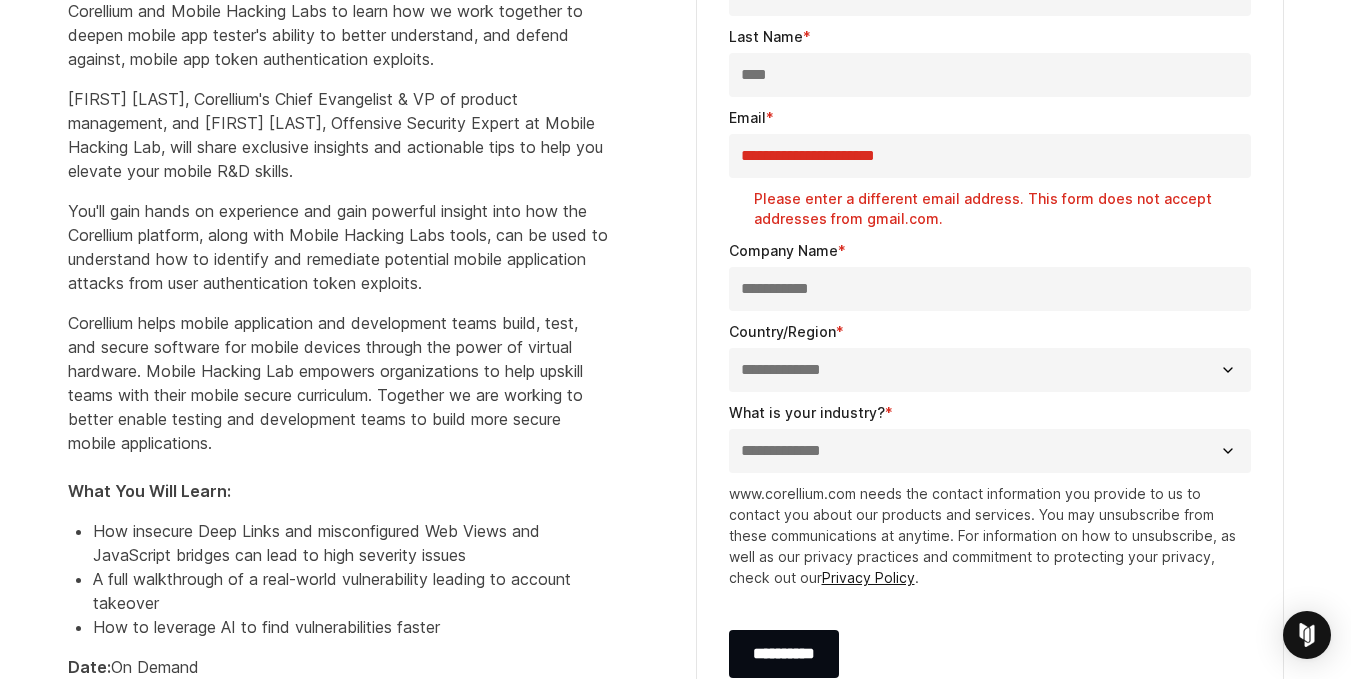 click on "**********" at bounding box center (990, 370) 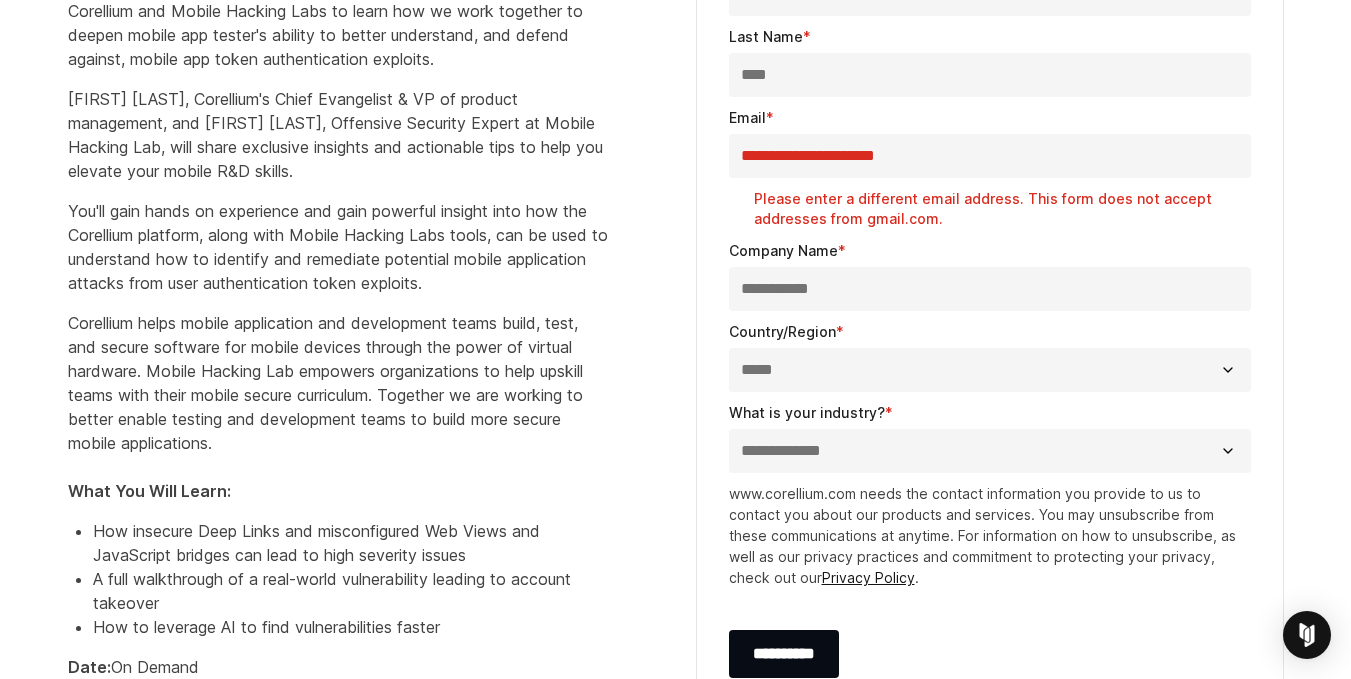 click on "**********" at bounding box center [990, 370] 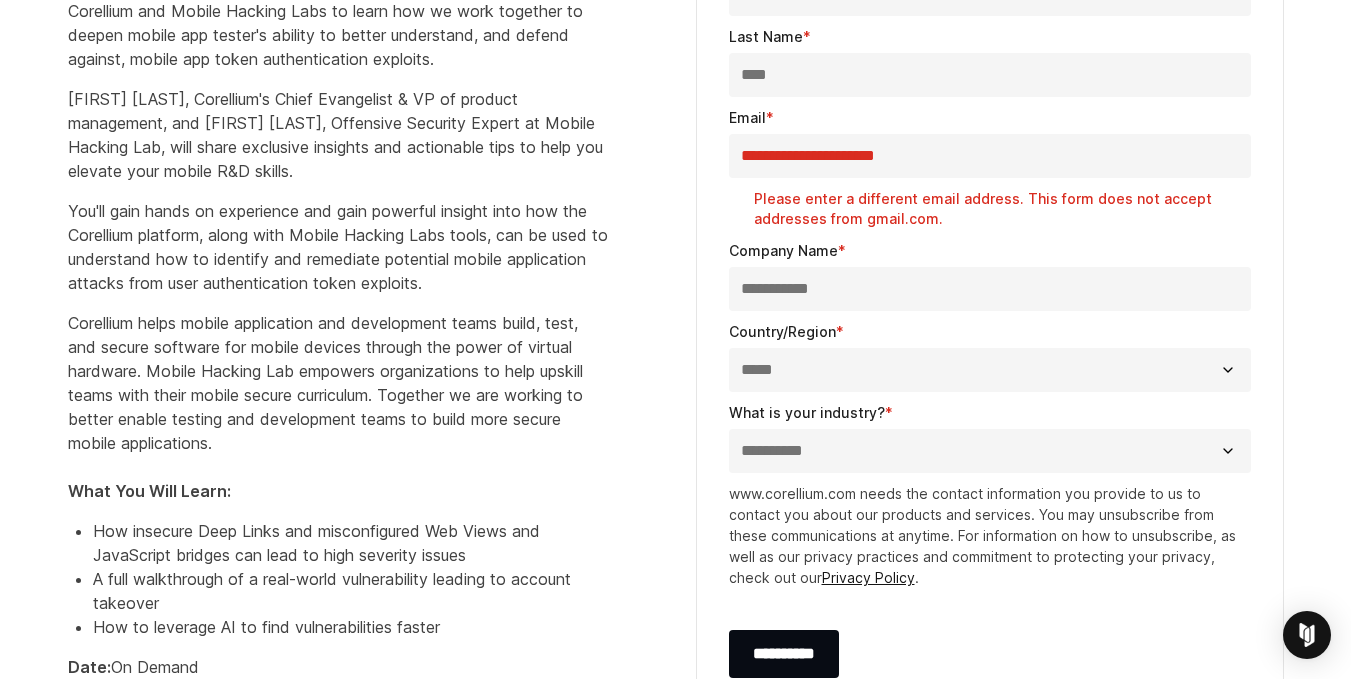 click on "**********" at bounding box center (990, 451) 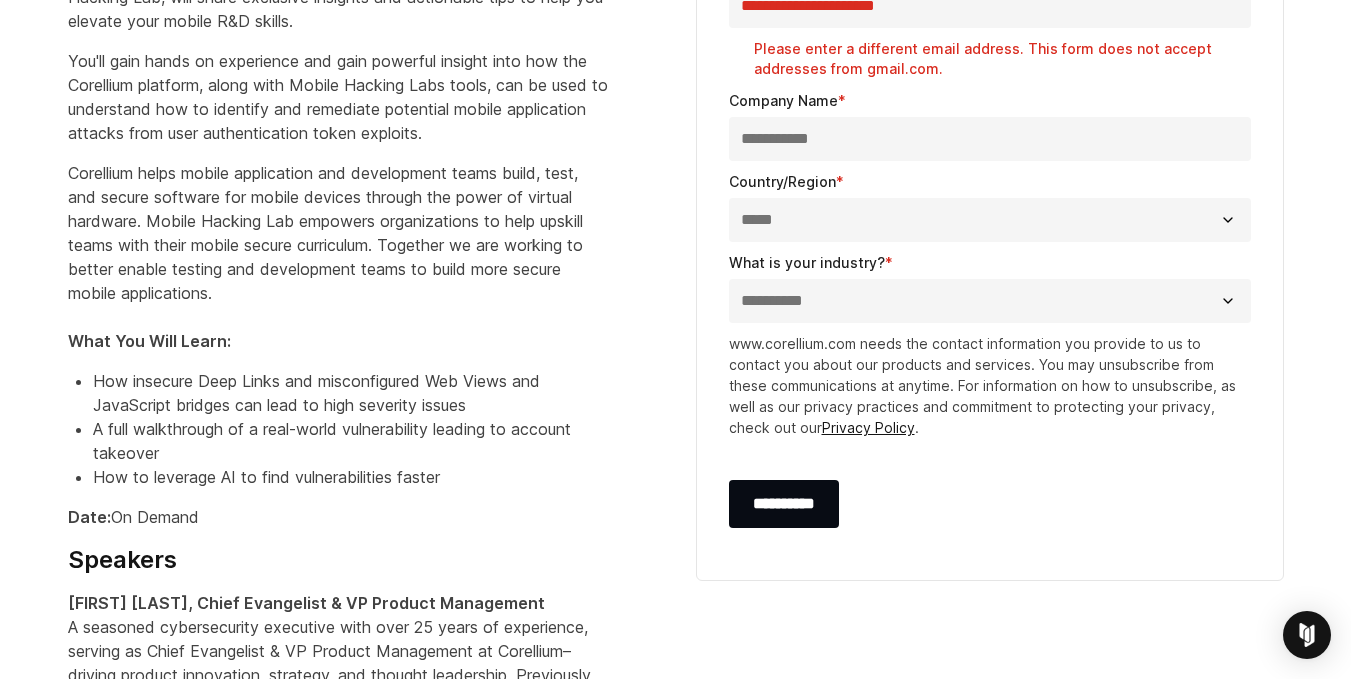 scroll, scrollTop: 1055, scrollLeft: 0, axis: vertical 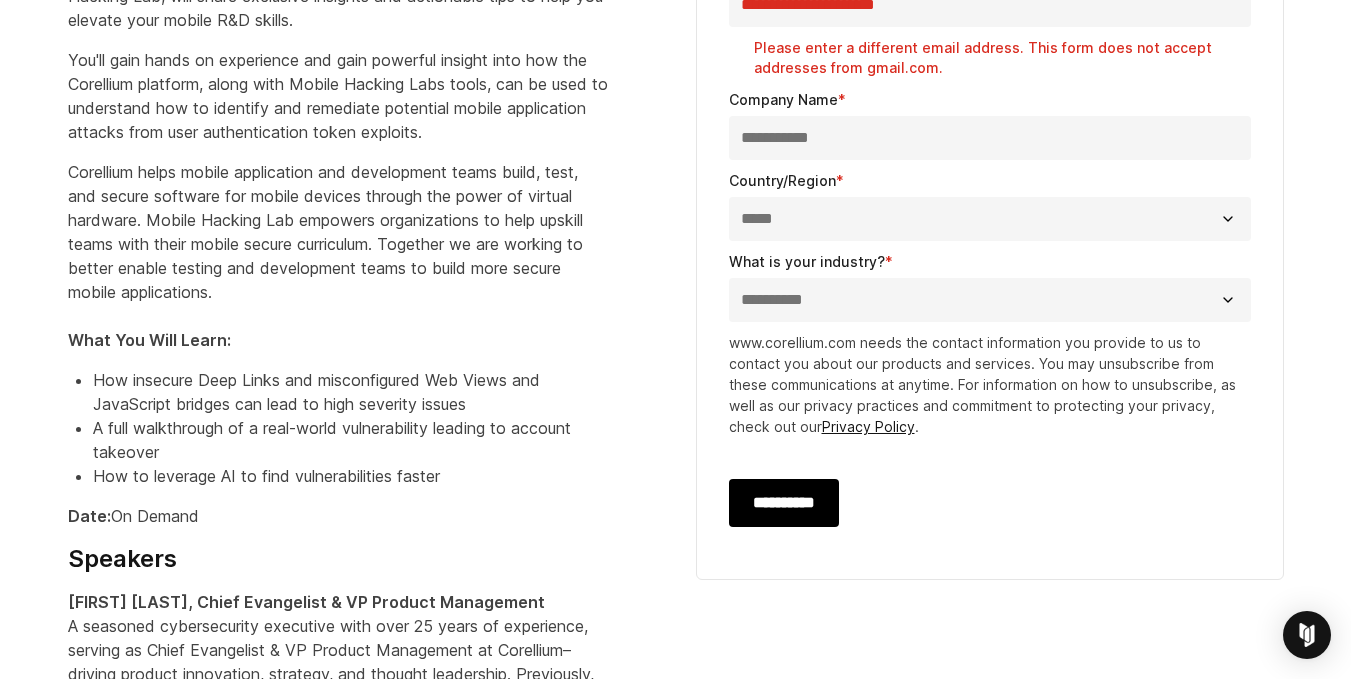 click on "**********" at bounding box center [784, 503] 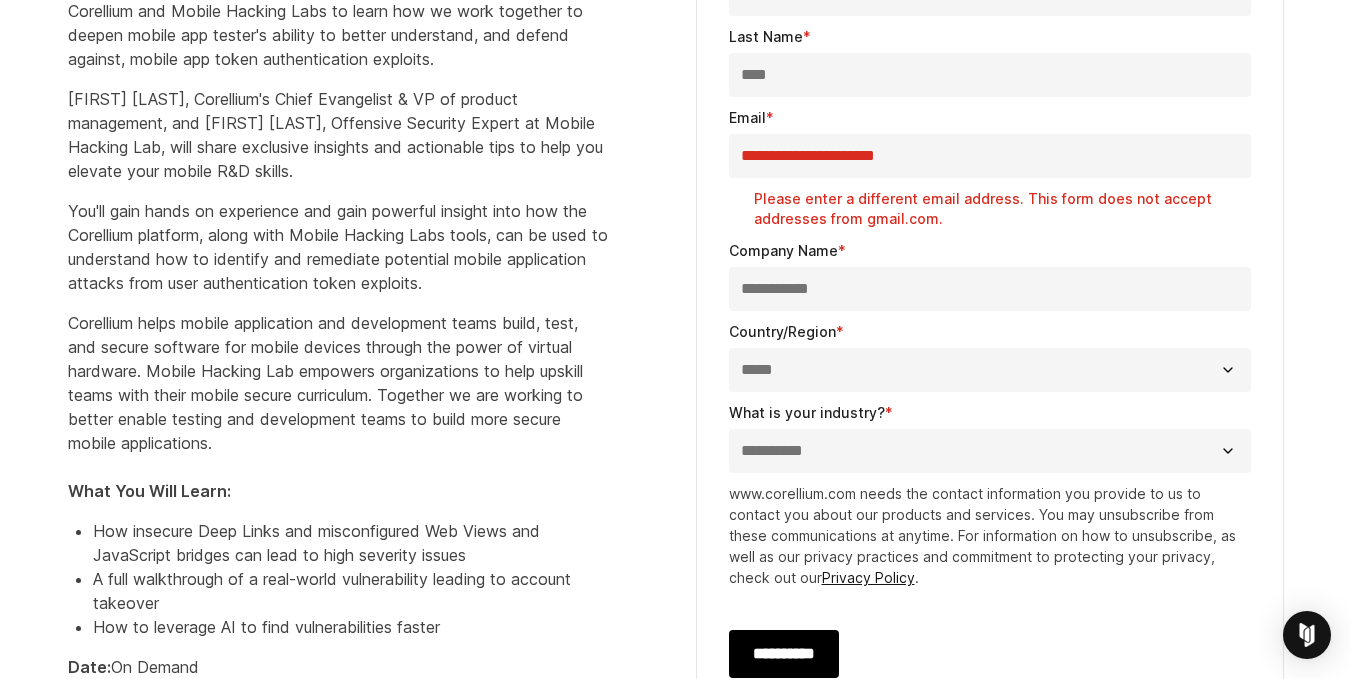 scroll, scrollTop: 905, scrollLeft: 0, axis: vertical 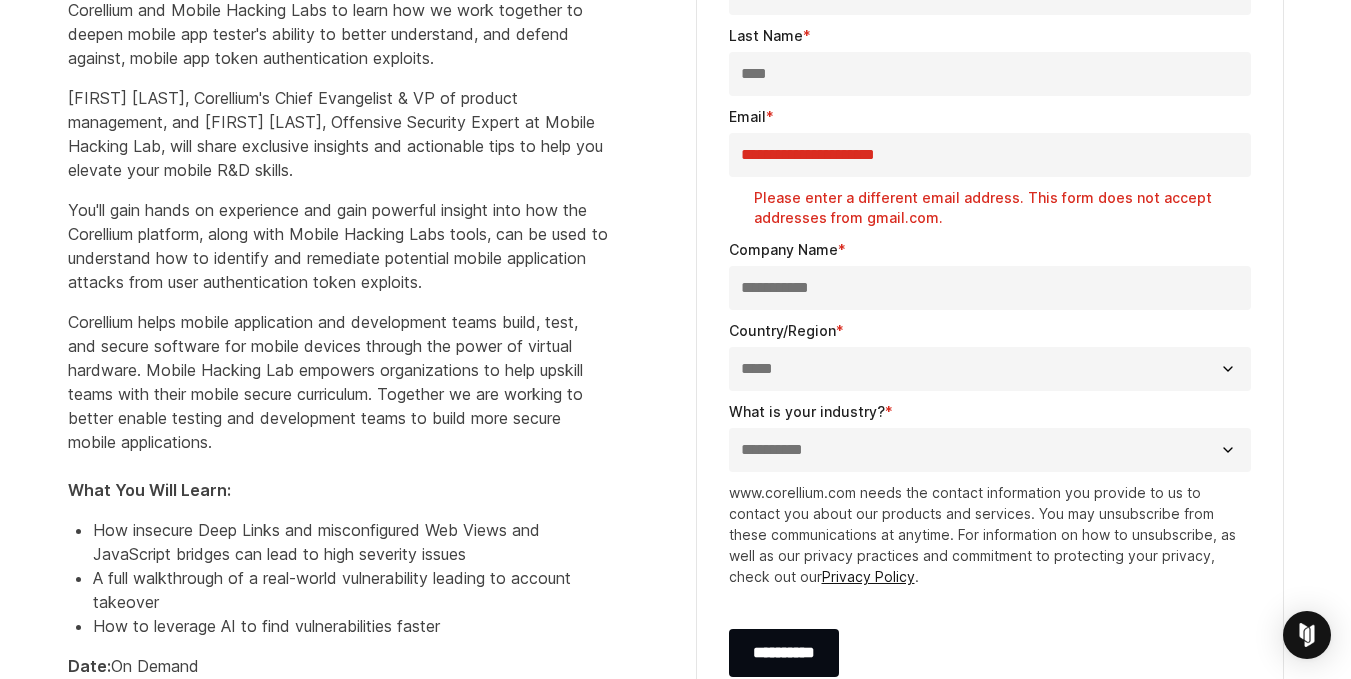 click on "**********" at bounding box center [990, 155] 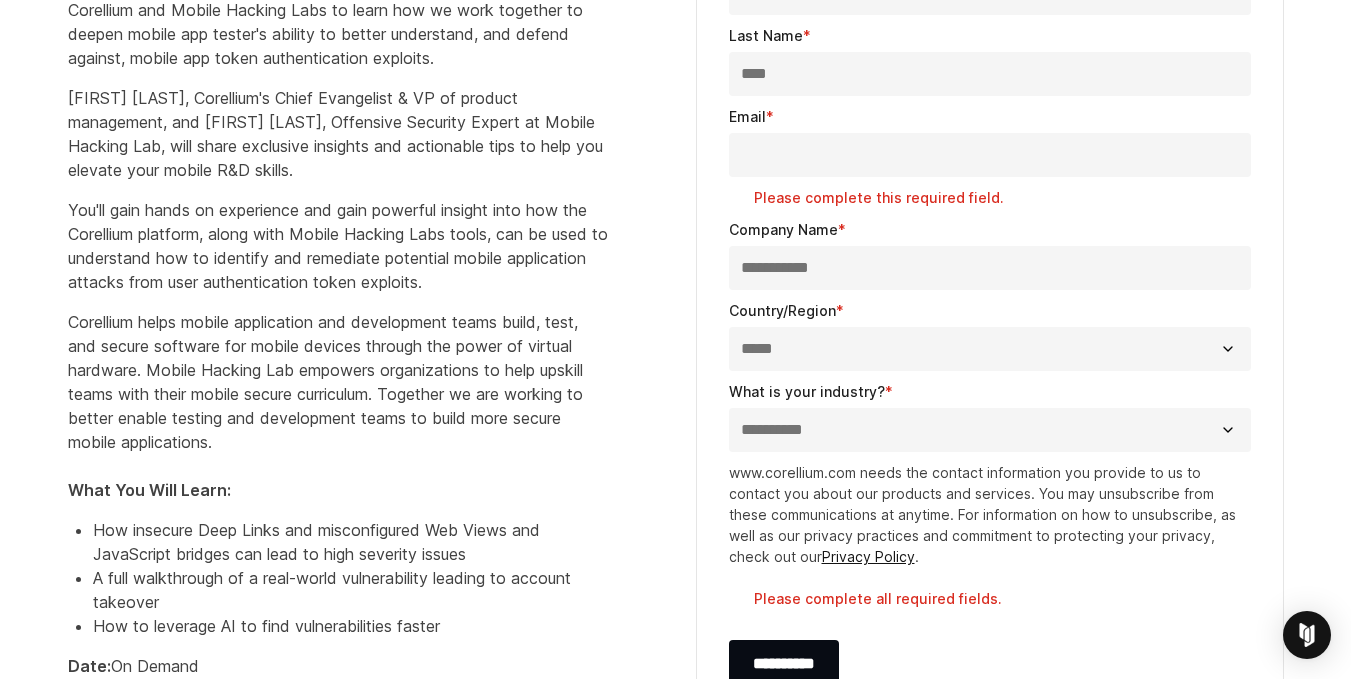 paste on "**********" 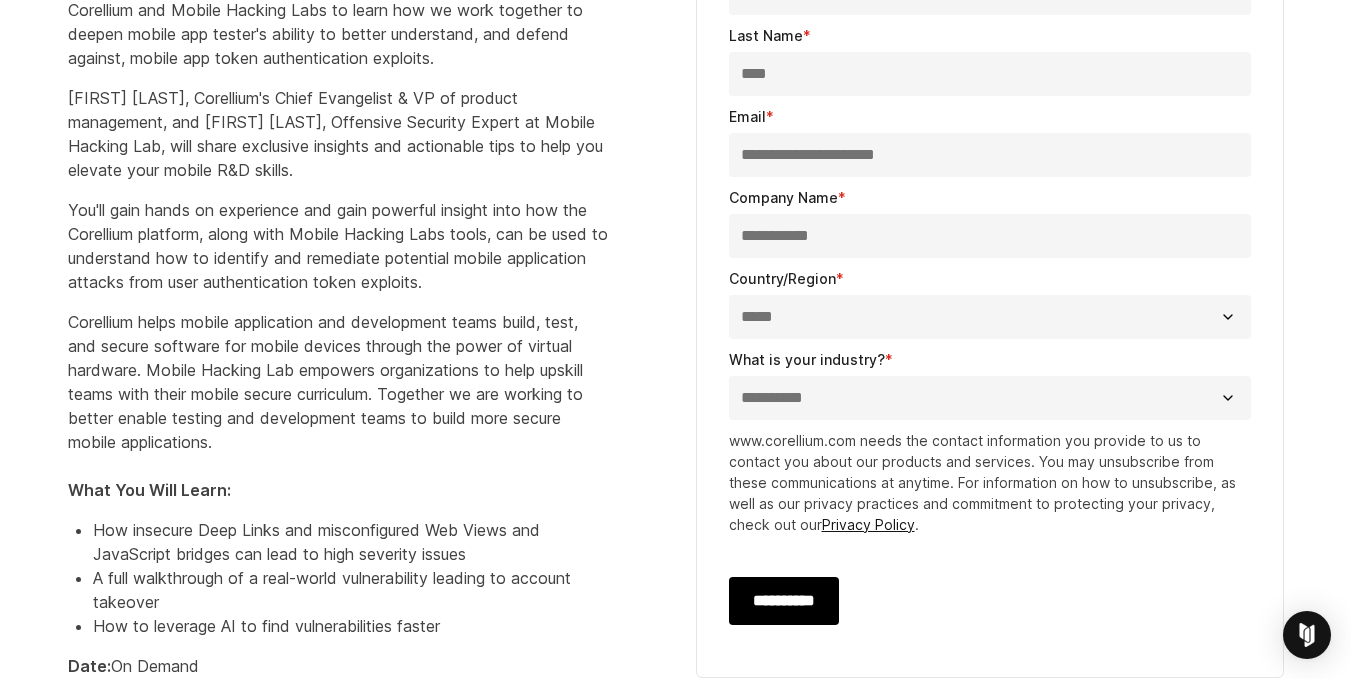 type on "**********" 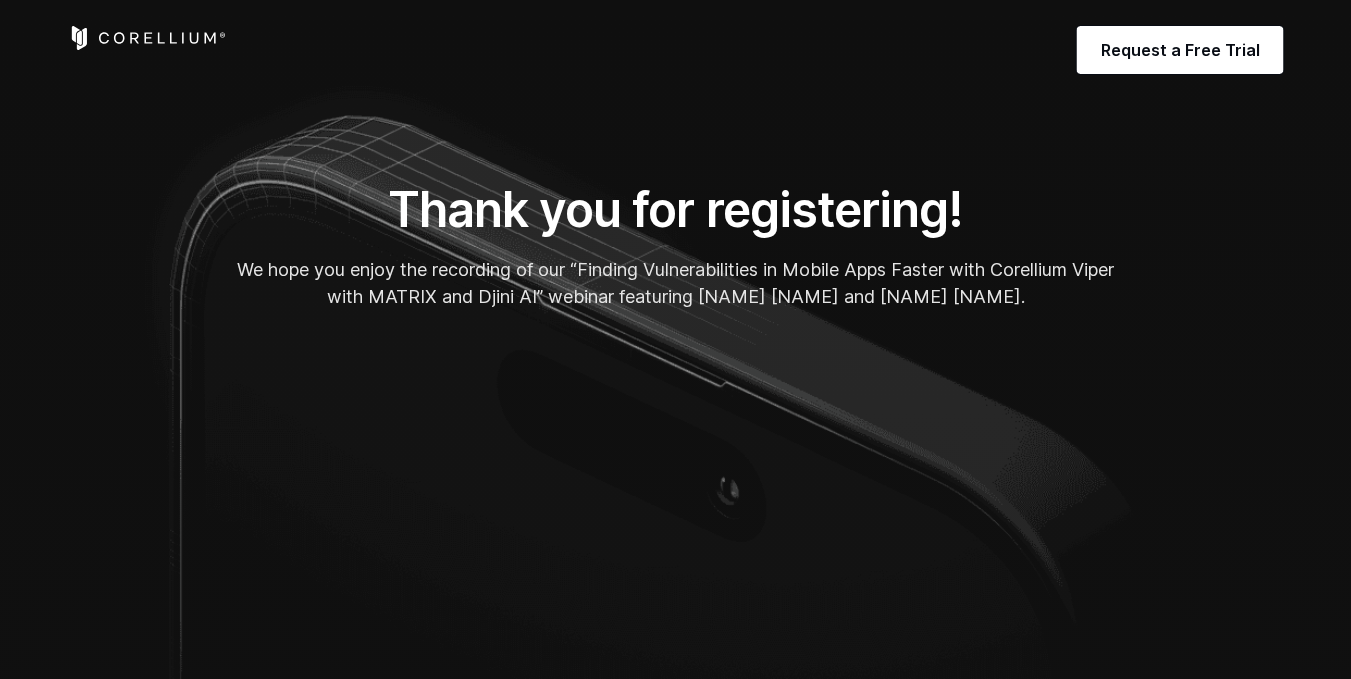 scroll, scrollTop: 0, scrollLeft: 0, axis: both 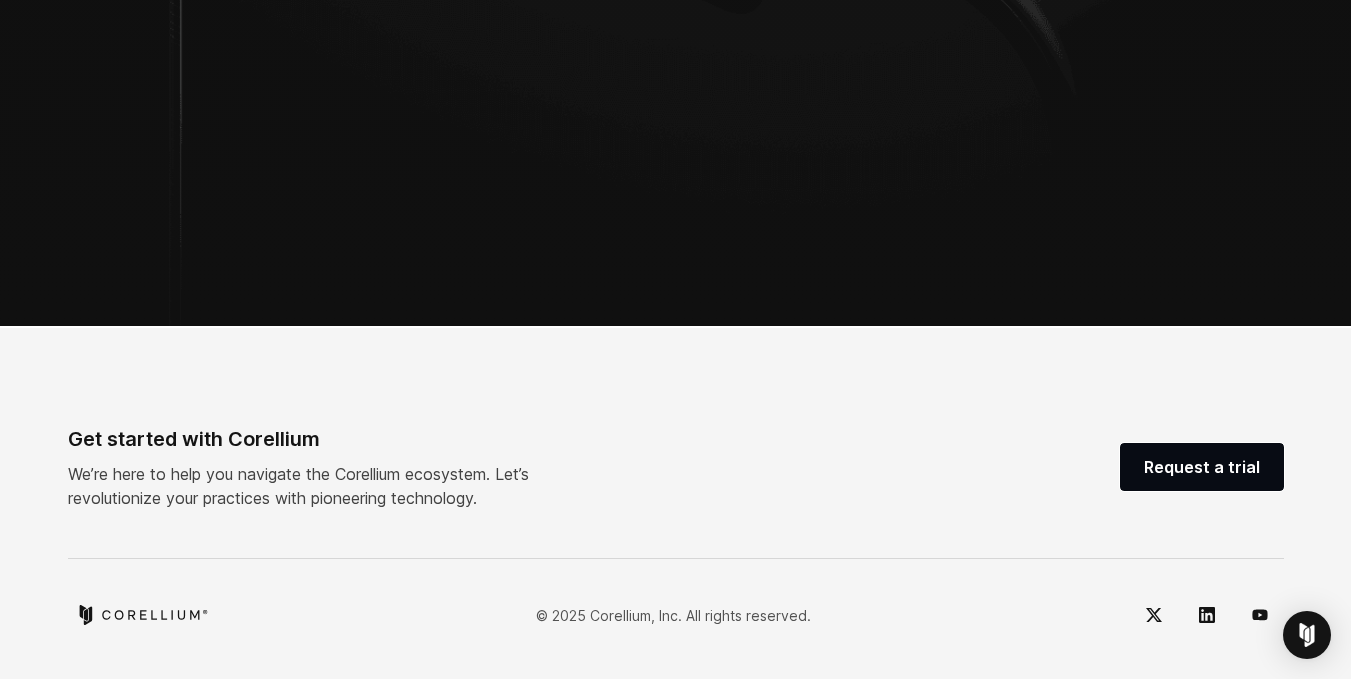 click on "Get started with Corellium
We’re here to help you navigate the Corellium ecosystem. Let’s revolutionize your practices with pioneering technology.
Request a trial" at bounding box center (676, 467) 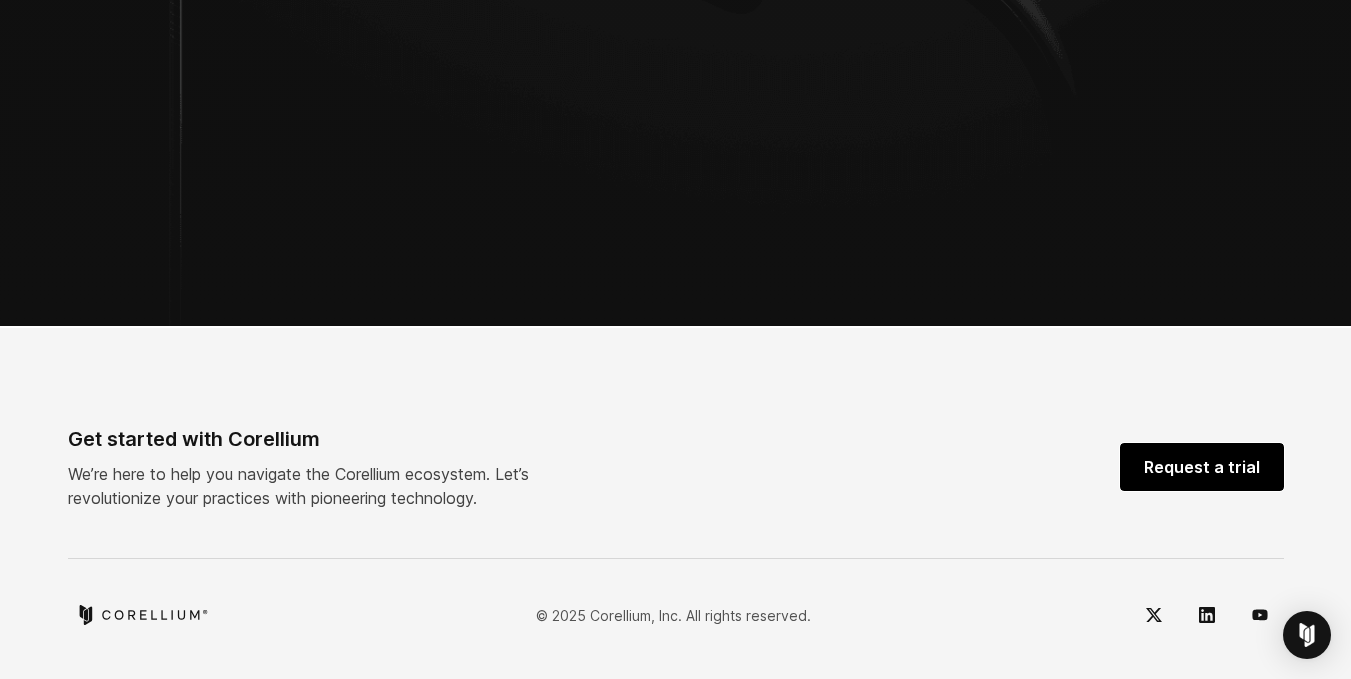 click on "Request a trial" at bounding box center (1202, 467) 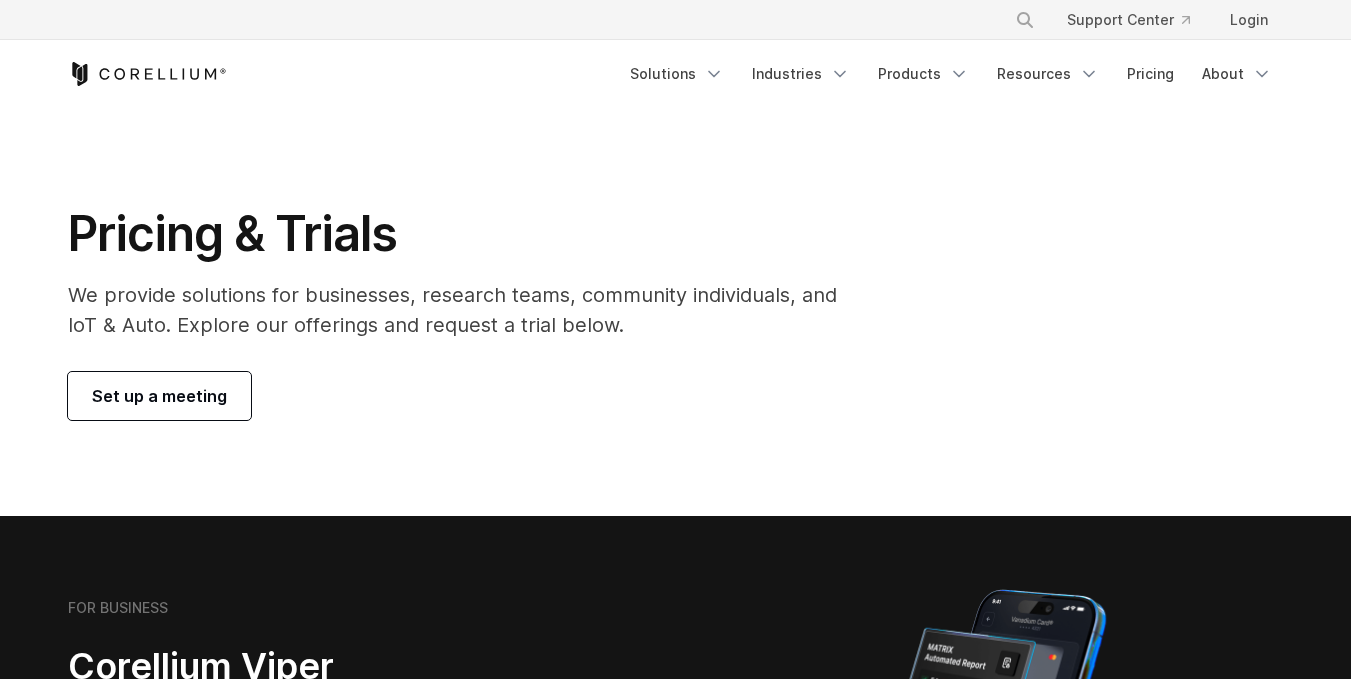 scroll, scrollTop: 0, scrollLeft: 0, axis: both 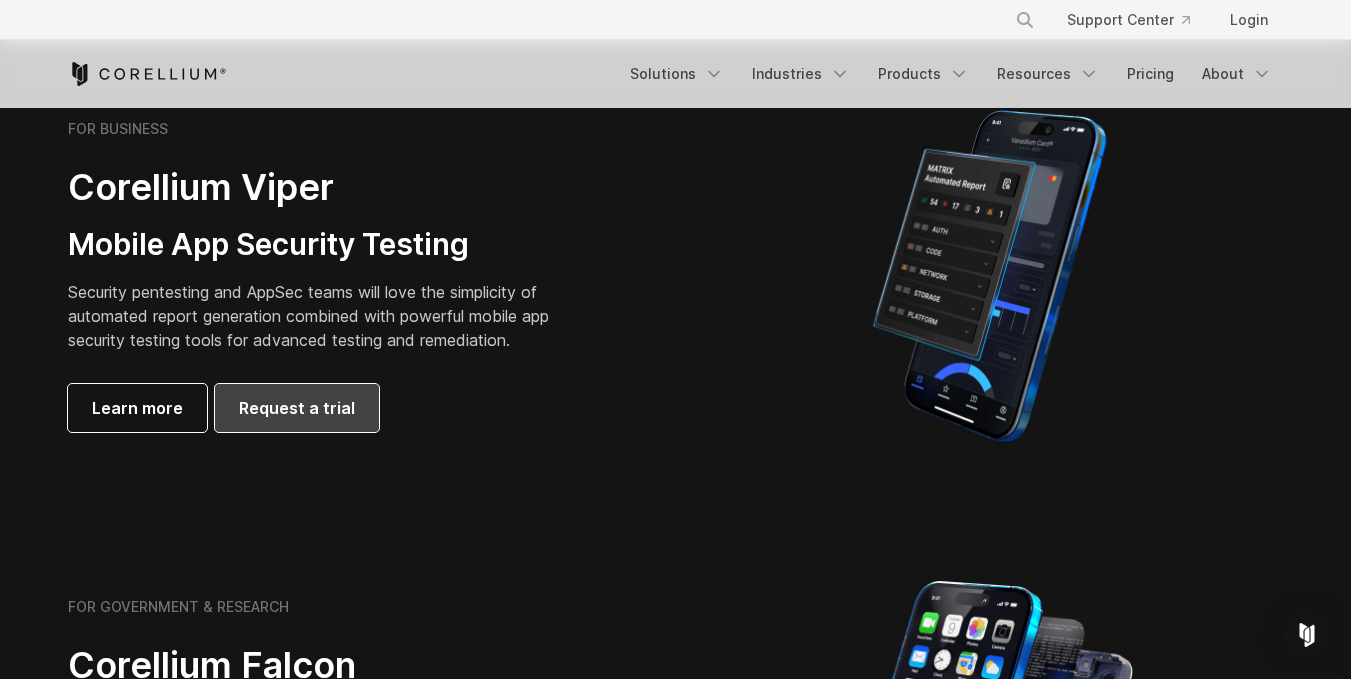 click on "Request a trial" at bounding box center [297, 408] 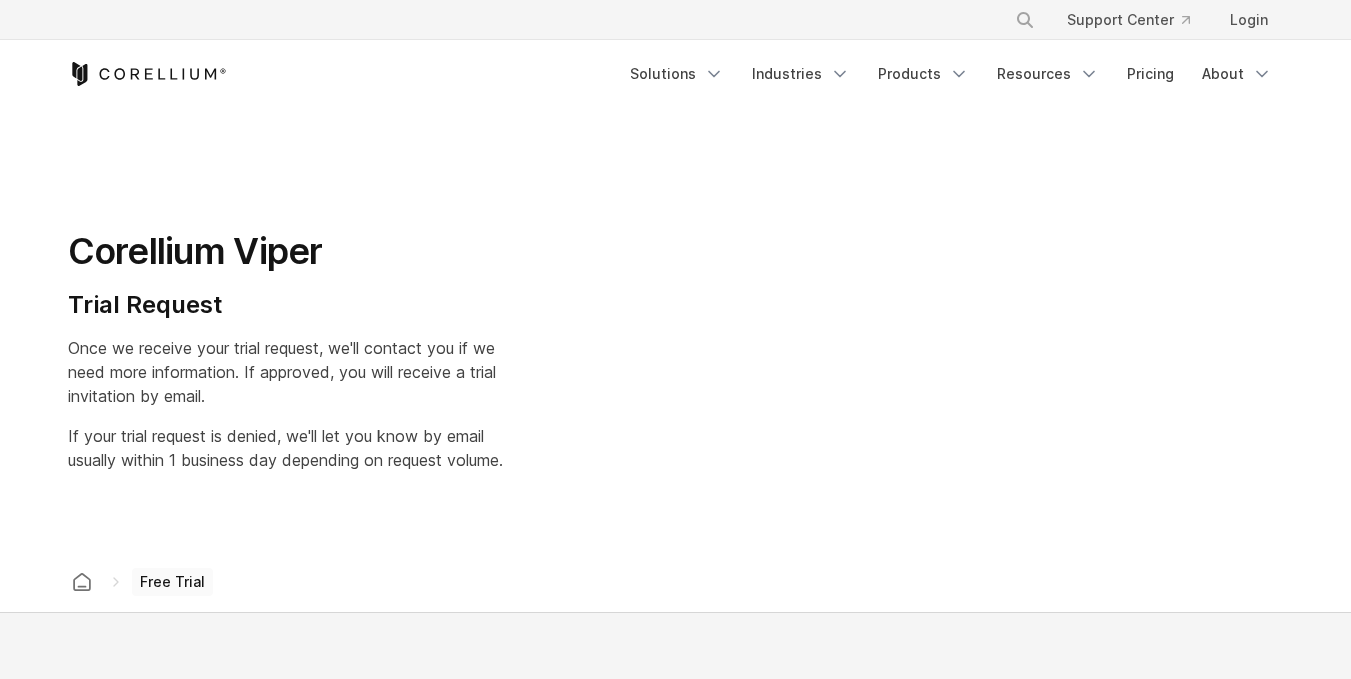 scroll, scrollTop: 0, scrollLeft: 0, axis: both 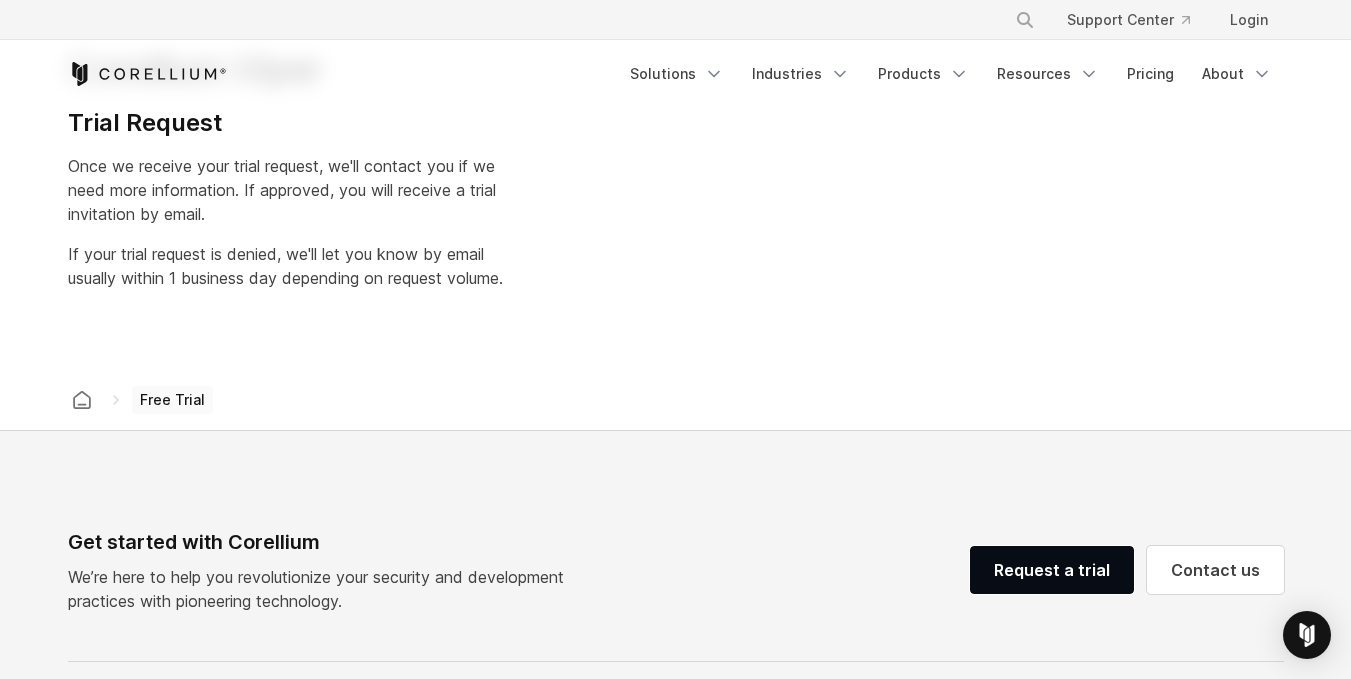 select on "**" 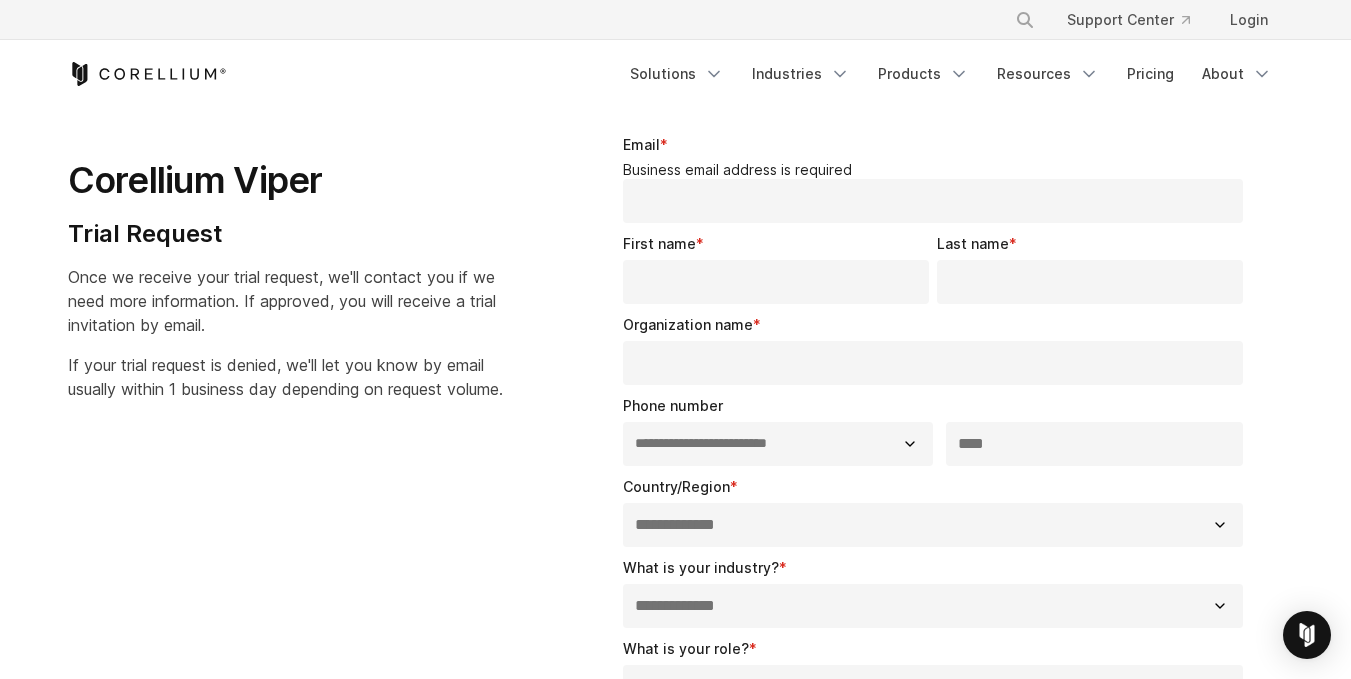 scroll, scrollTop: 0, scrollLeft: 0, axis: both 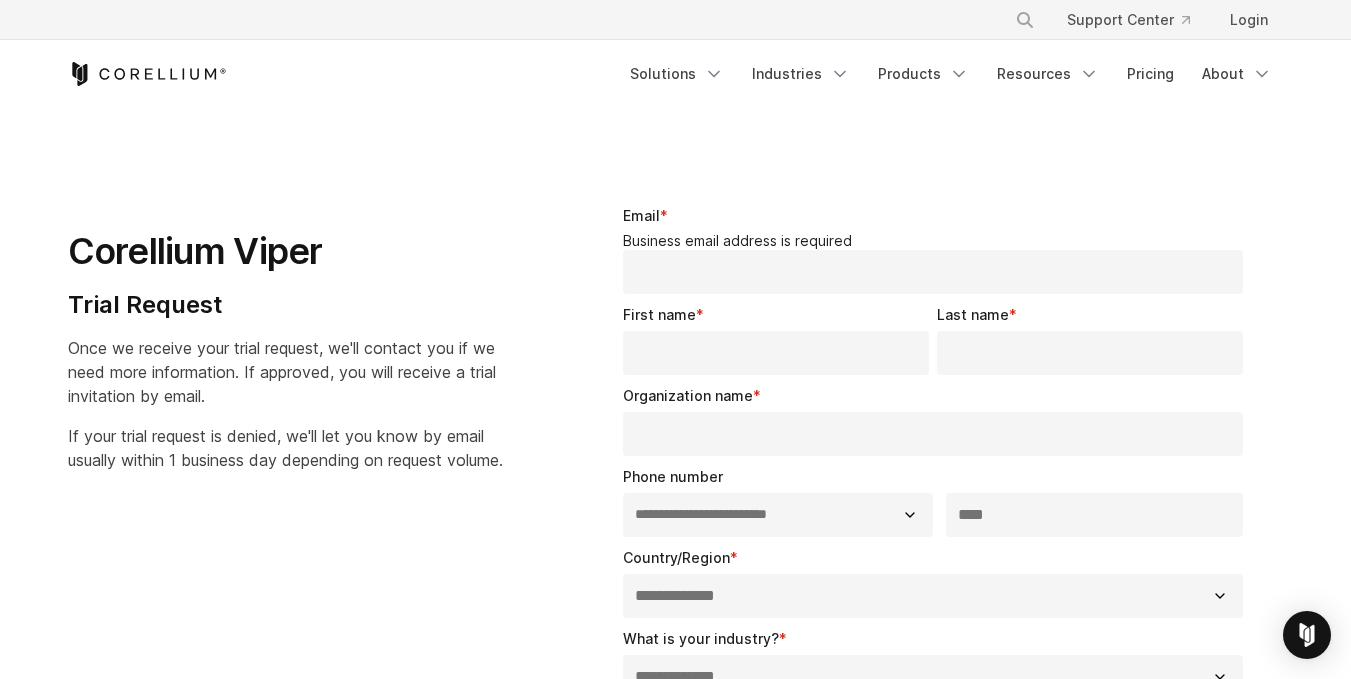 click on "Email *" at bounding box center (933, 272) 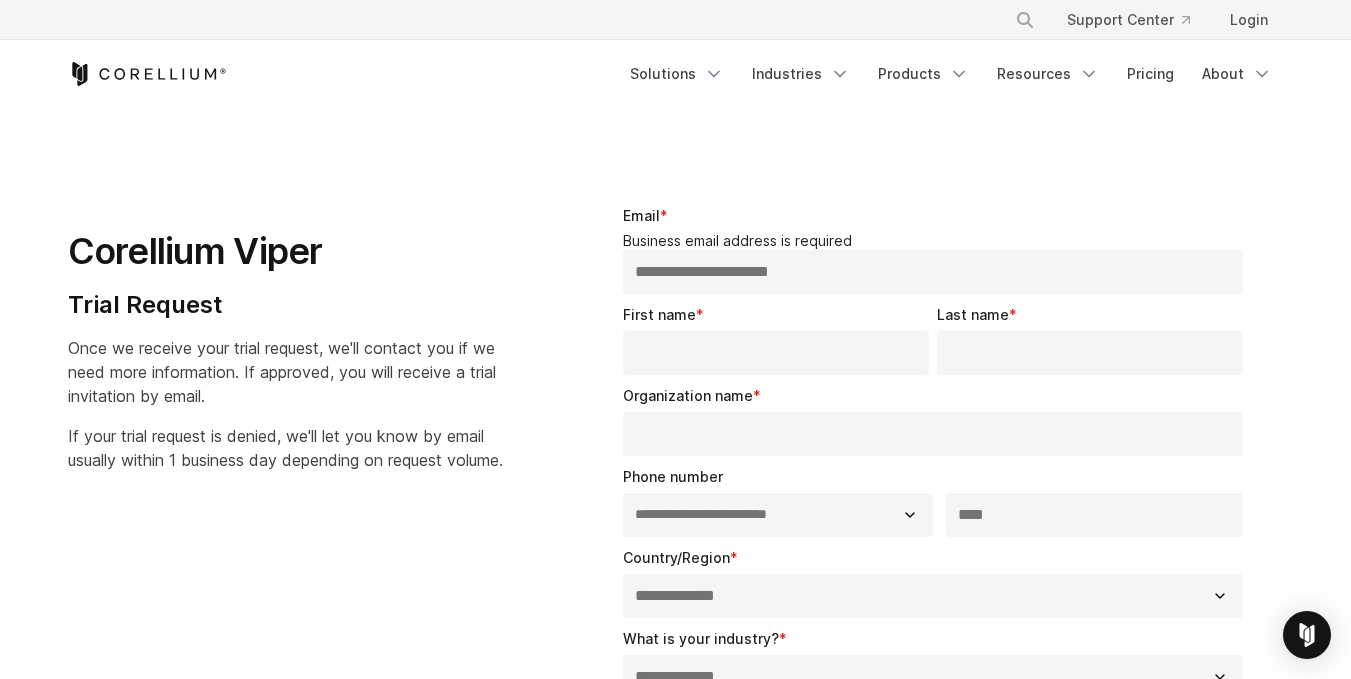 type on "**********" 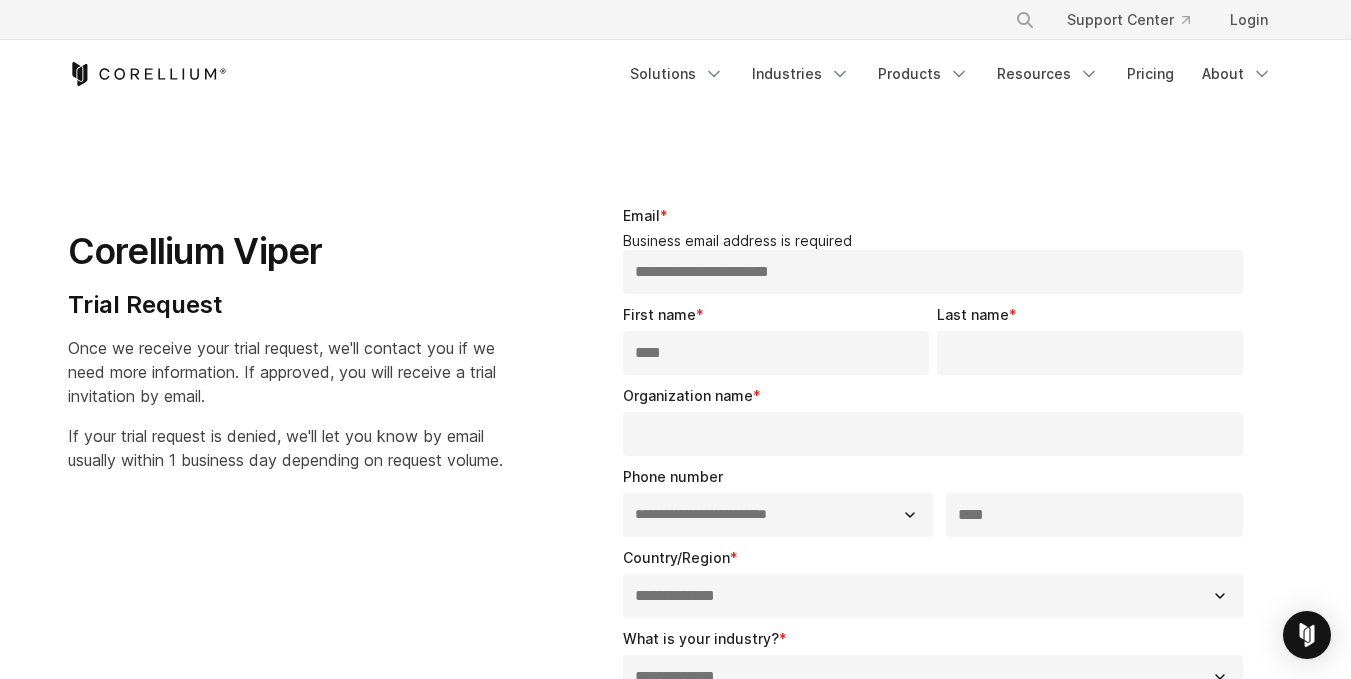 type on "****" 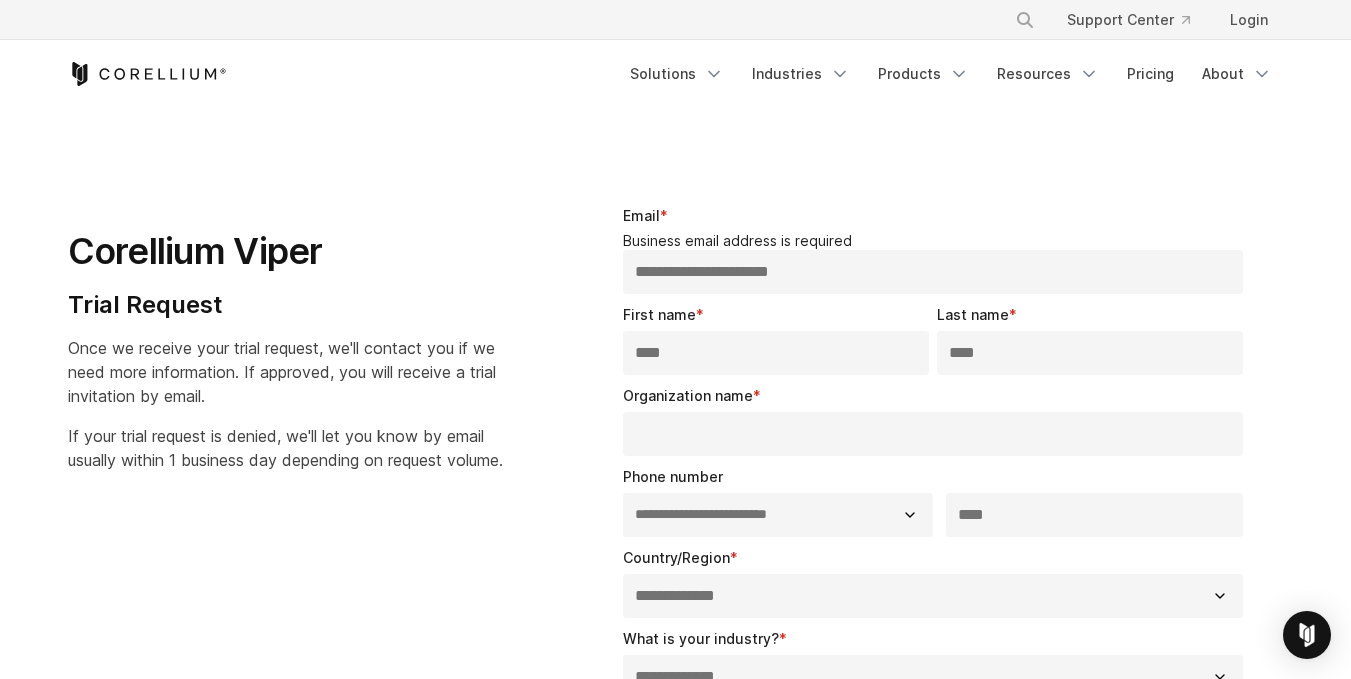 type on "****" 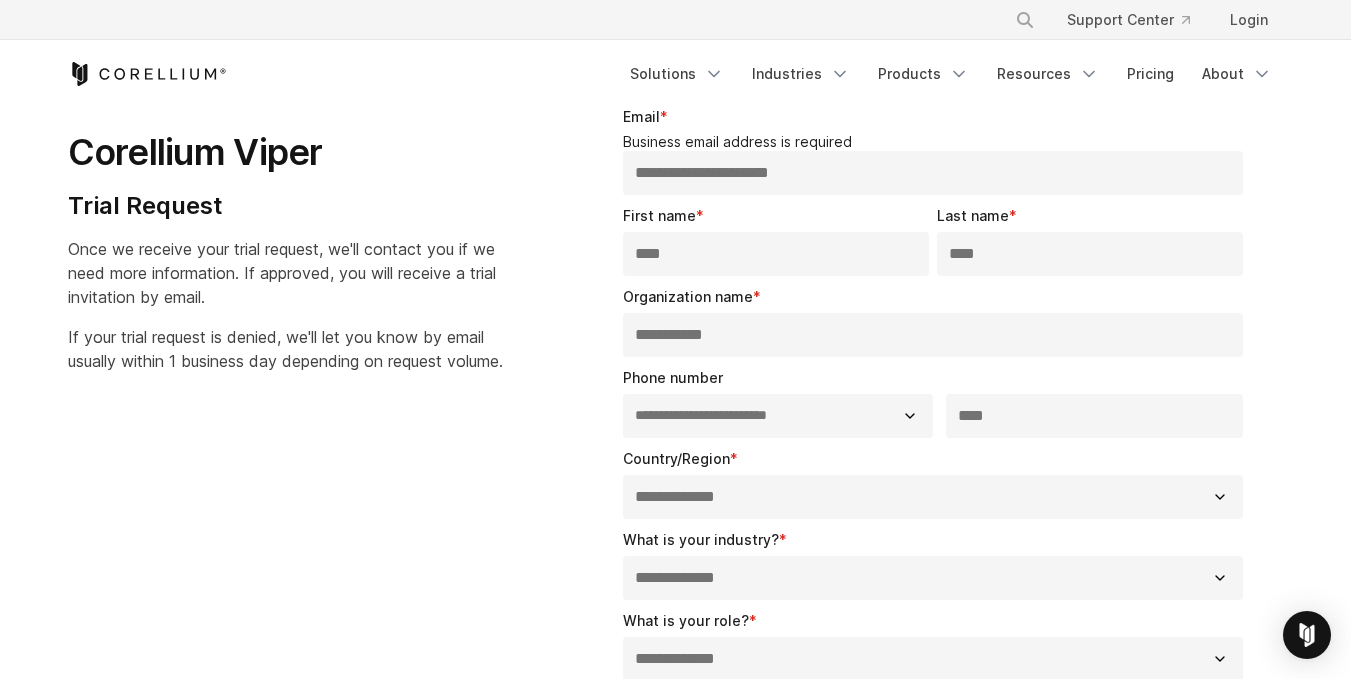 scroll, scrollTop: 100, scrollLeft: 0, axis: vertical 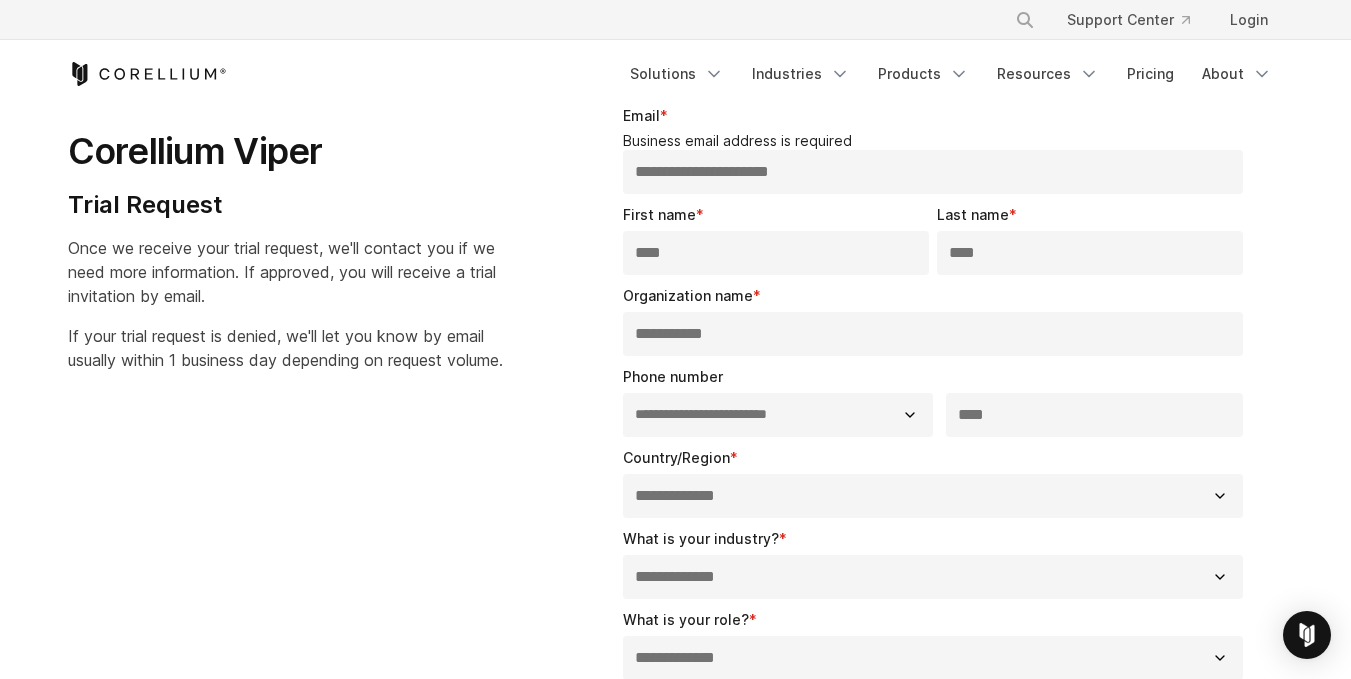 type on "**********" 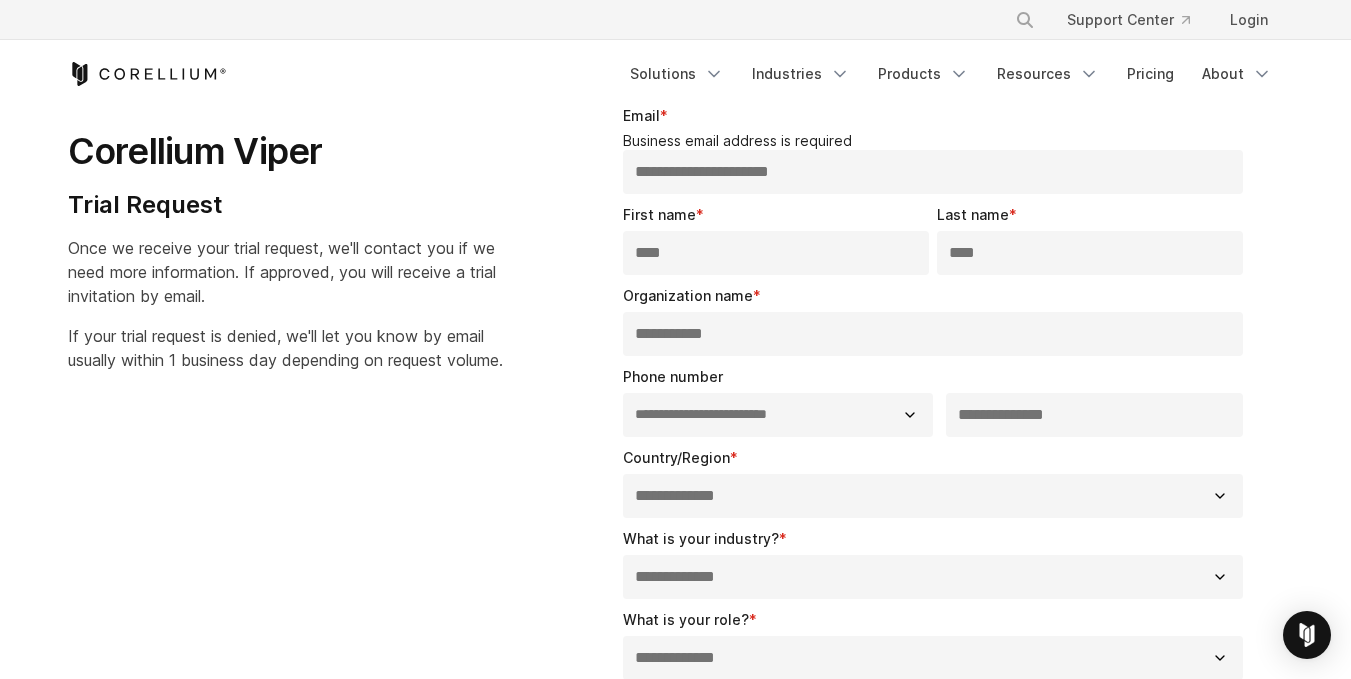 type on "**********" 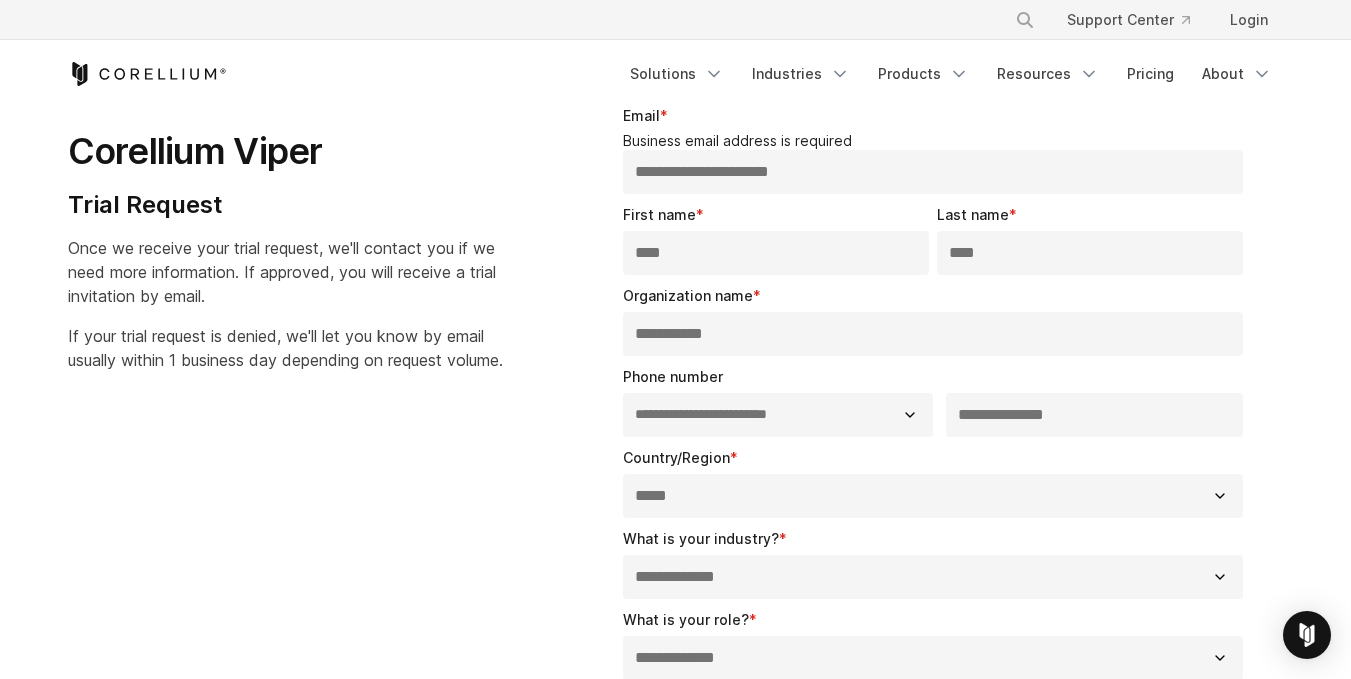 click on "**********" at bounding box center [933, 496] 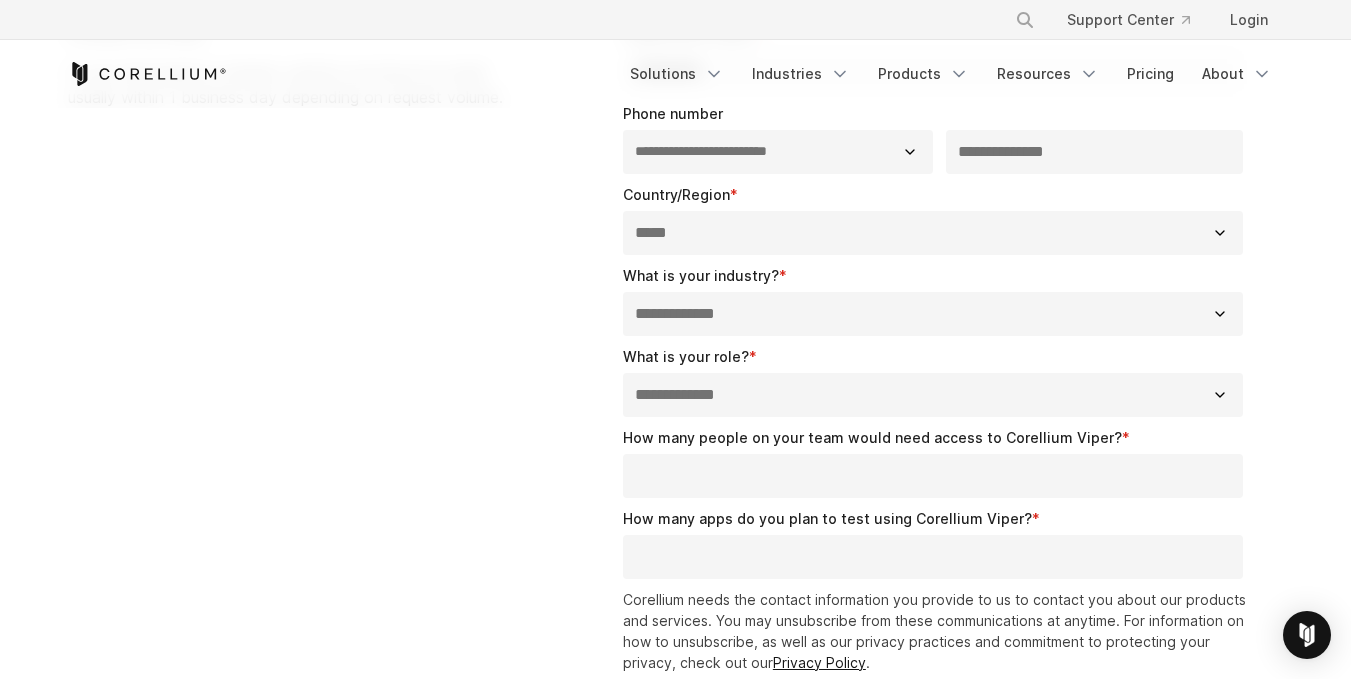 scroll, scrollTop: 364, scrollLeft: 0, axis: vertical 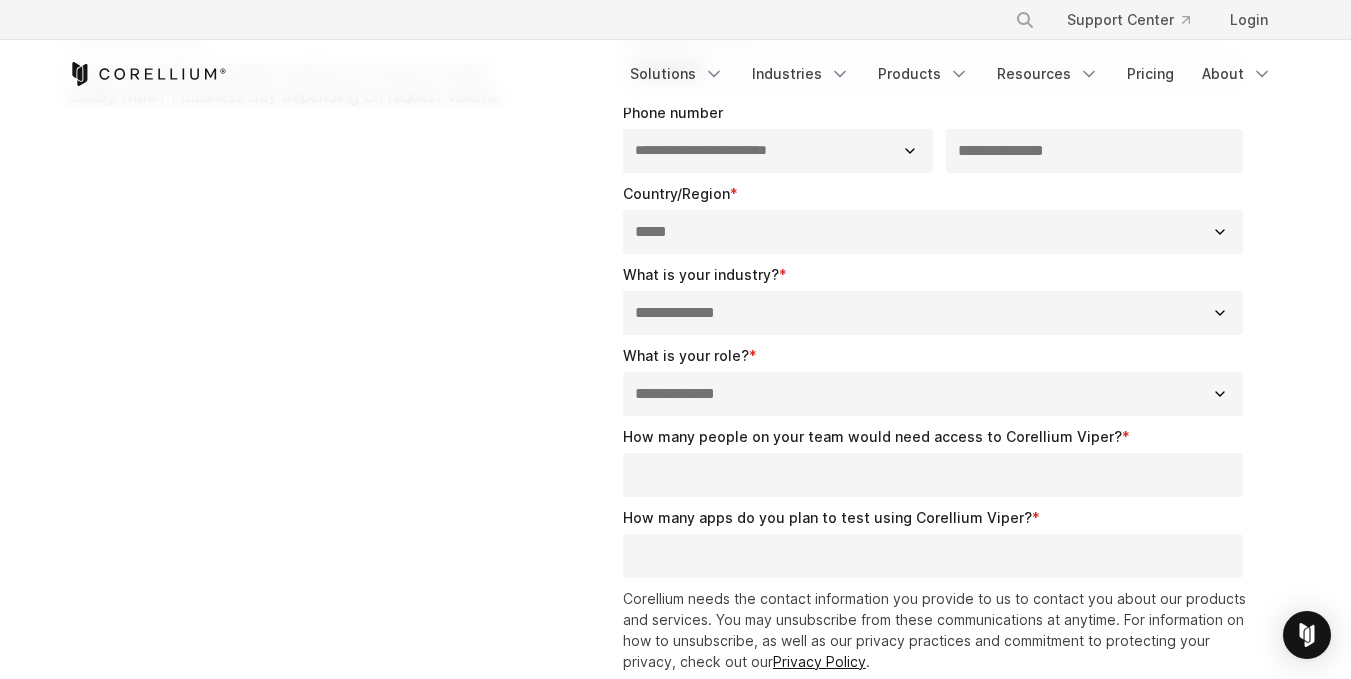 click on "**********" at bounding box center [933, 394] 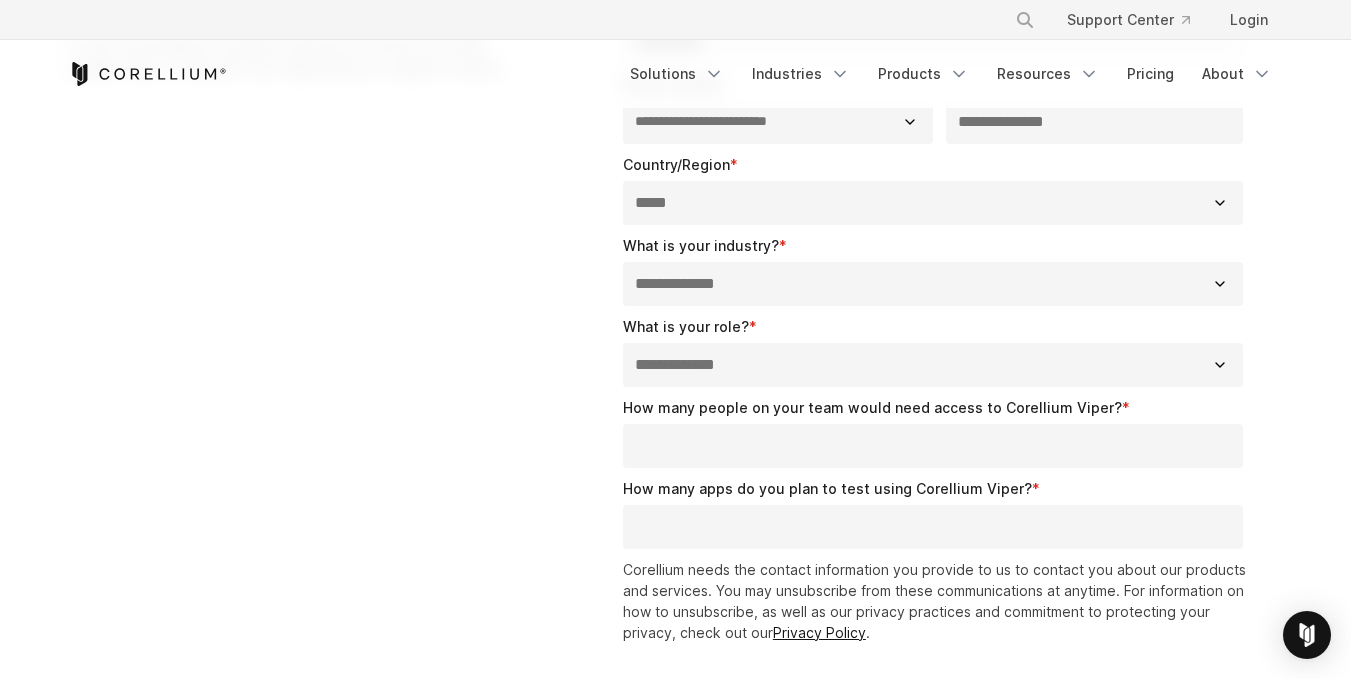 scroll, scrollTop: 394, scrollLeft: 0, axis: vertical 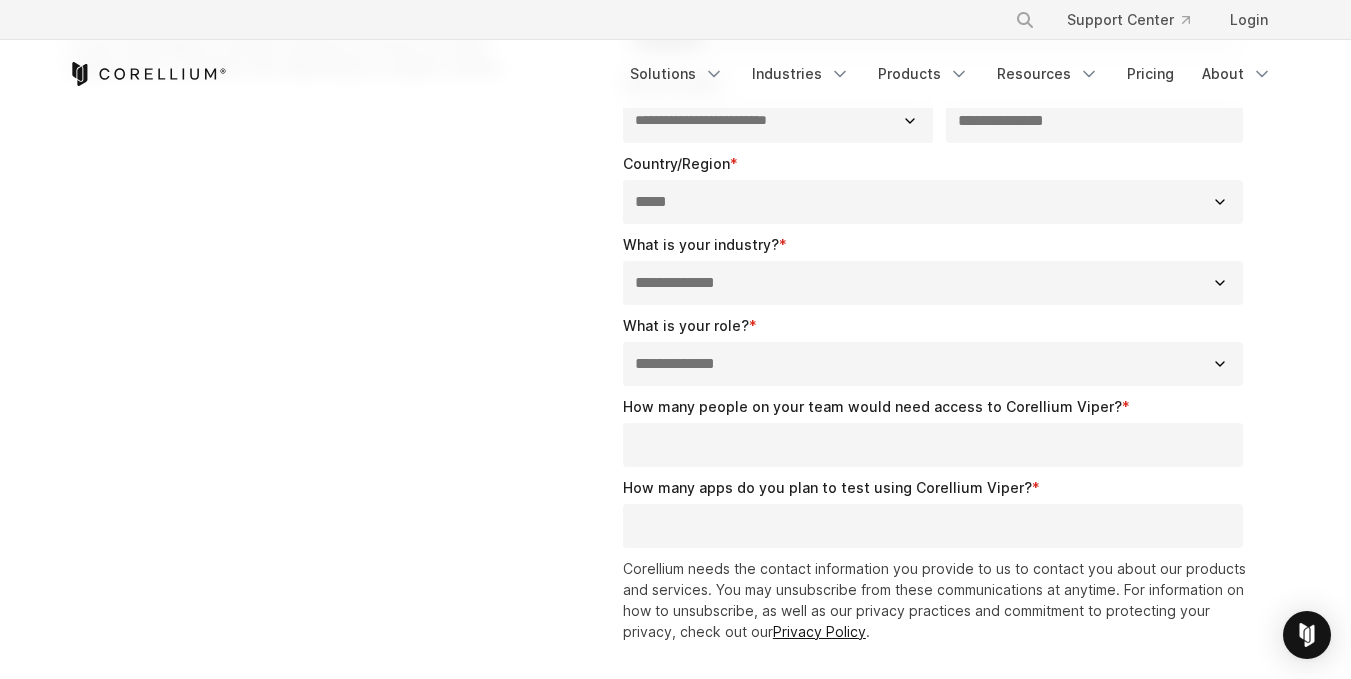 click on "How many people on your team would need access to Corellium Viper? *" at bounding box center [933, 445] 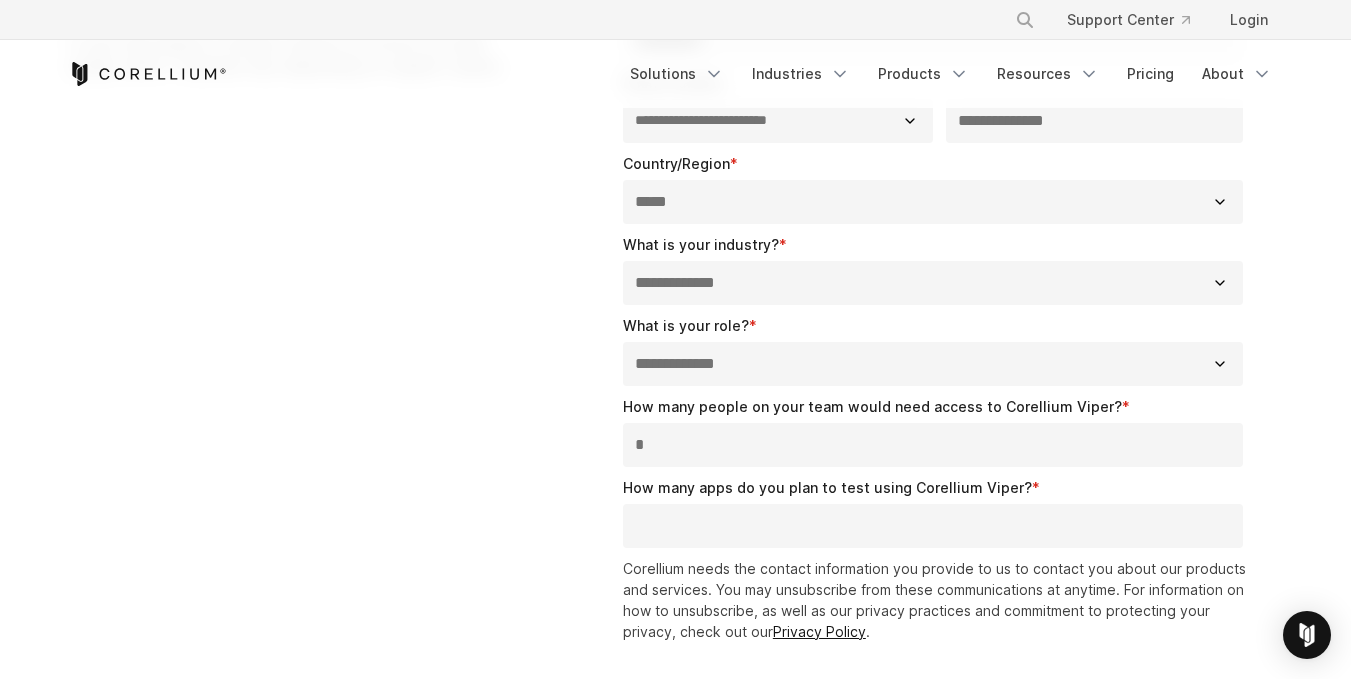 type on "*" 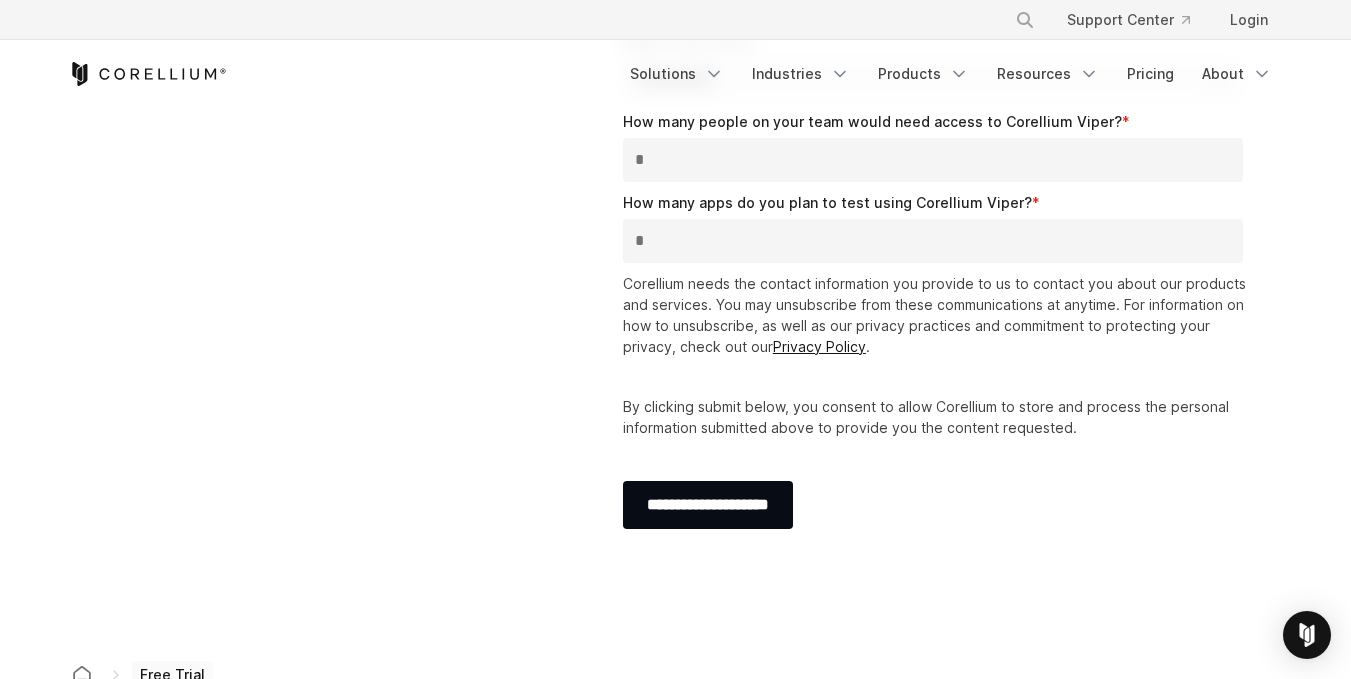 scroll, scrollTop: 686, scrollLeft: 0, axis: vertical 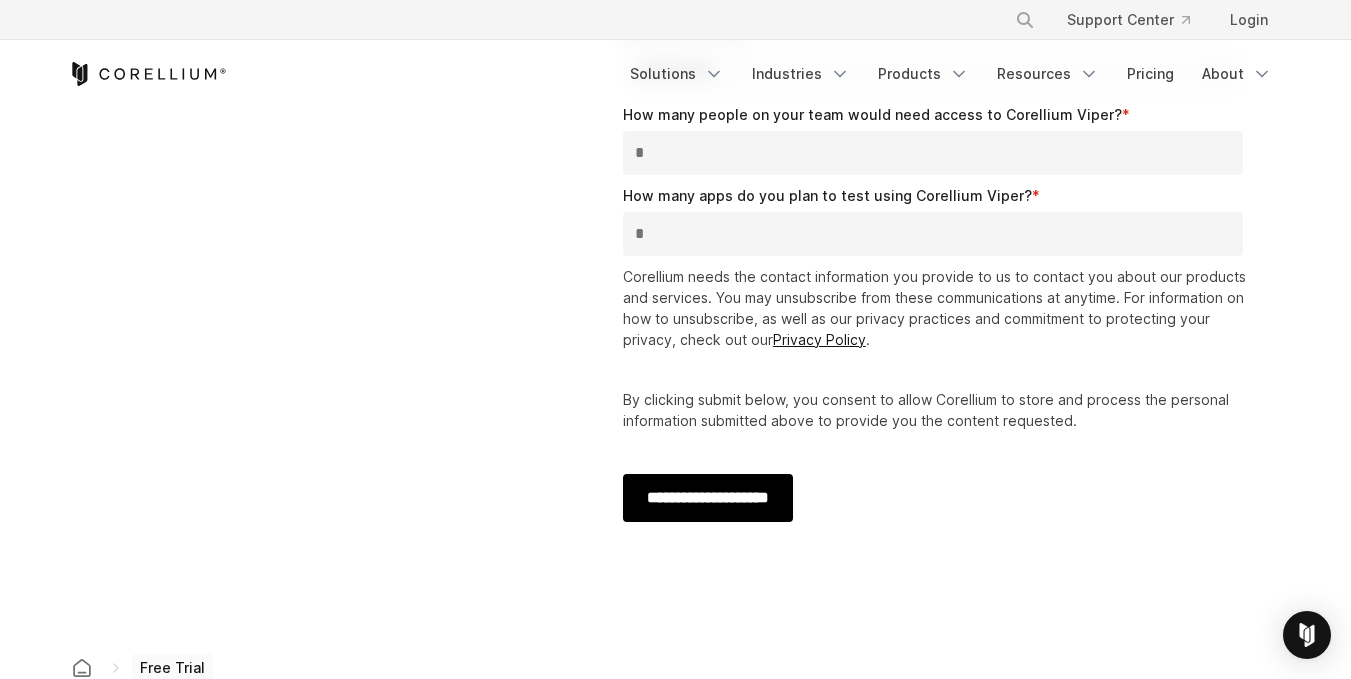 type on "*" 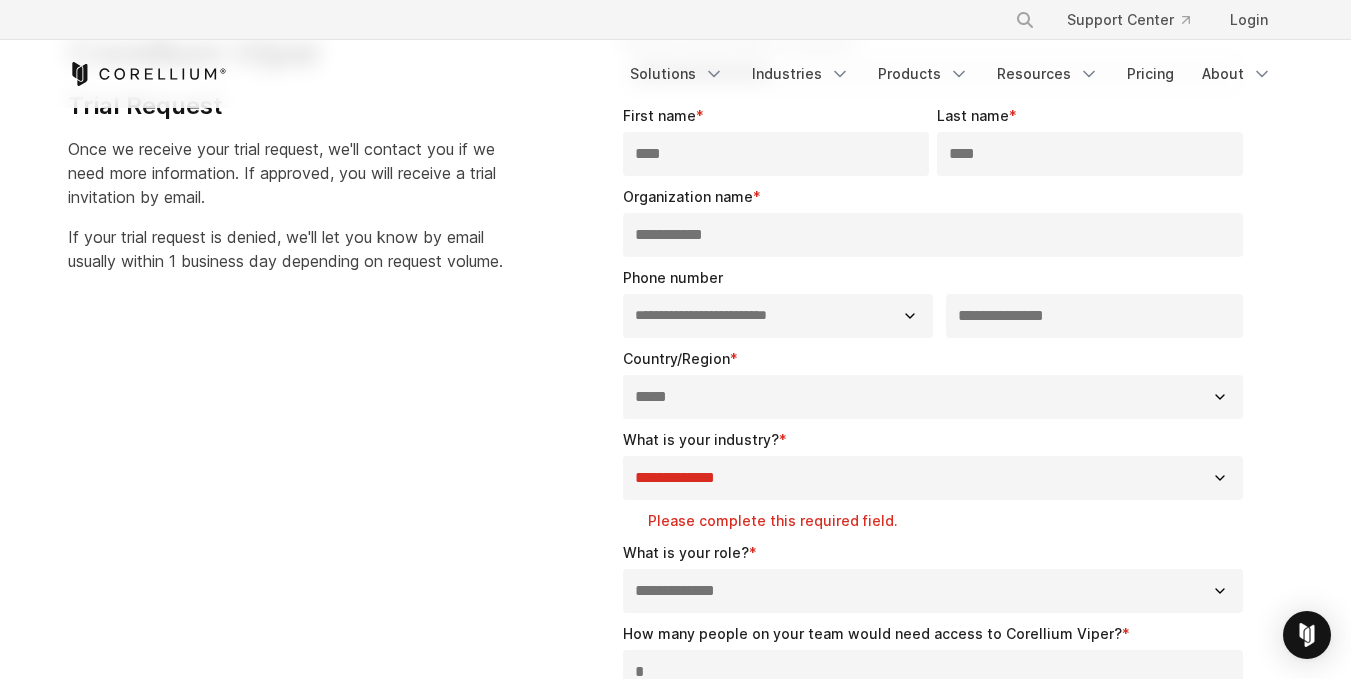 scroll, scrollTop: 232, scrollLeft: 0, axis: vertical 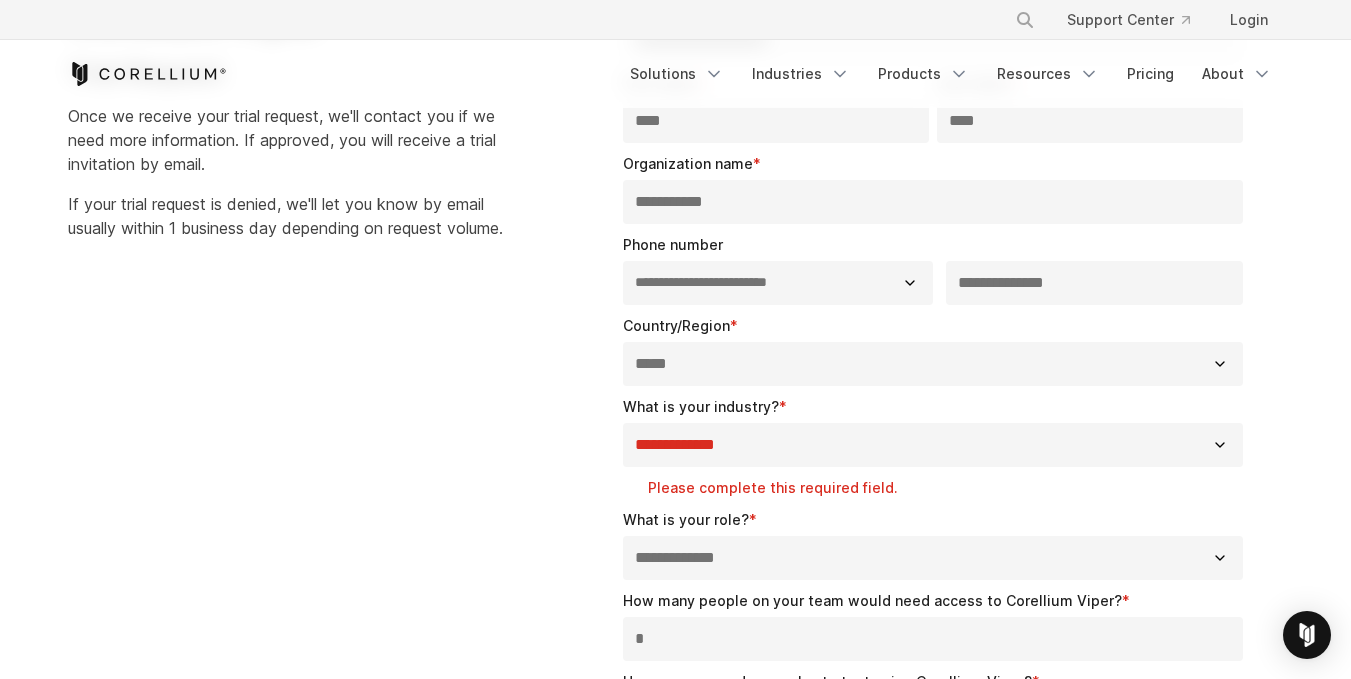 click on "**********" at bounding box center [933, 445] 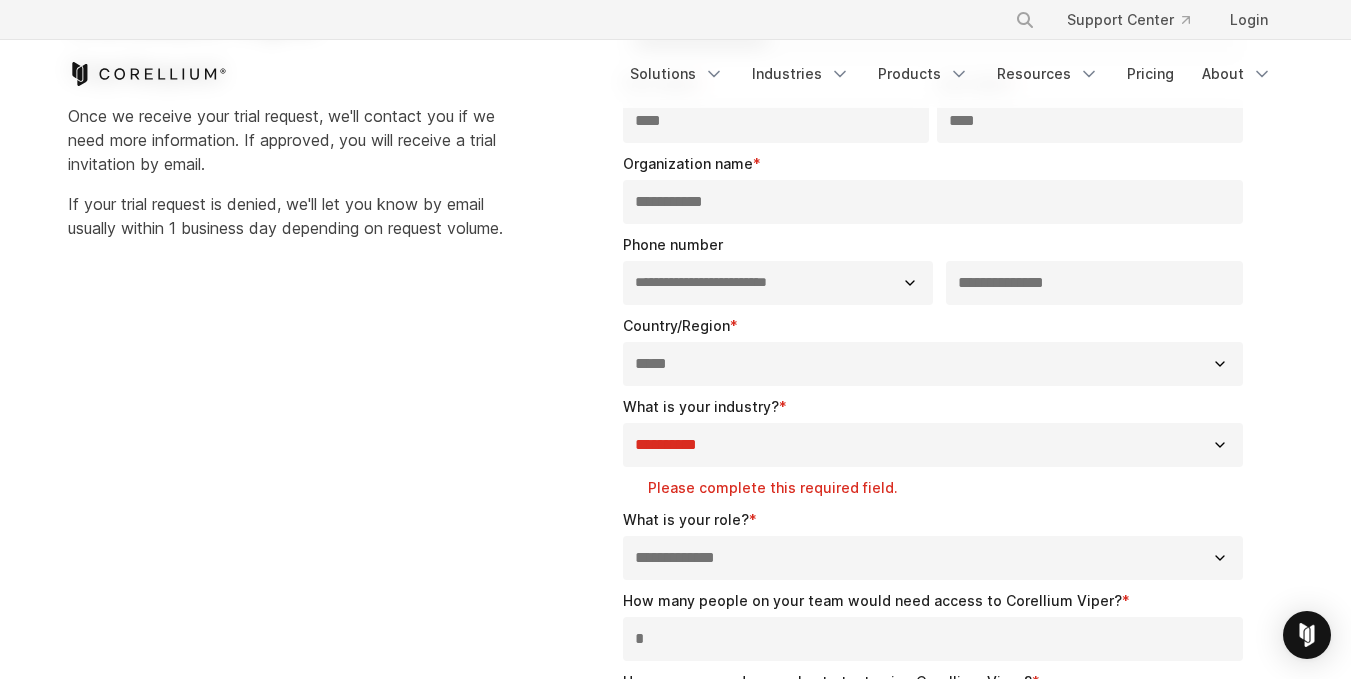 click on "**********" at bounding box center (933, 445) 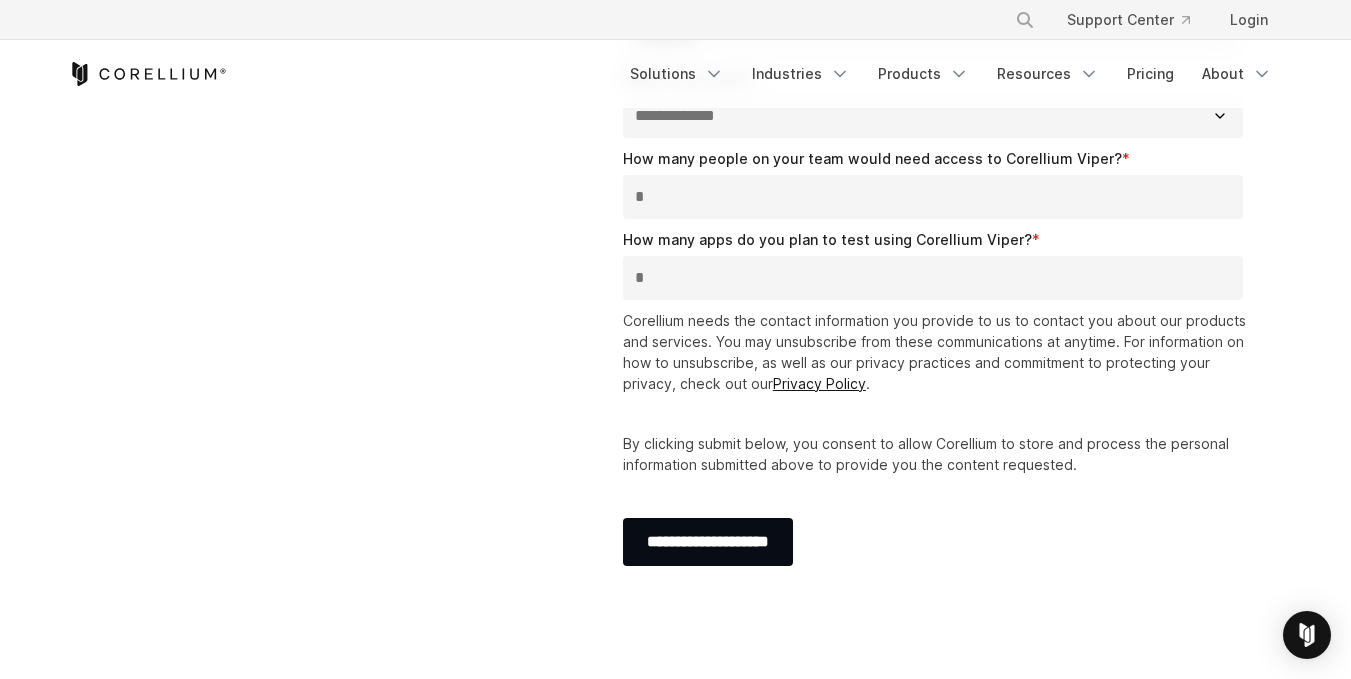 scroll, scrollTop: 651, scrollLeft: 0, axis: vertical 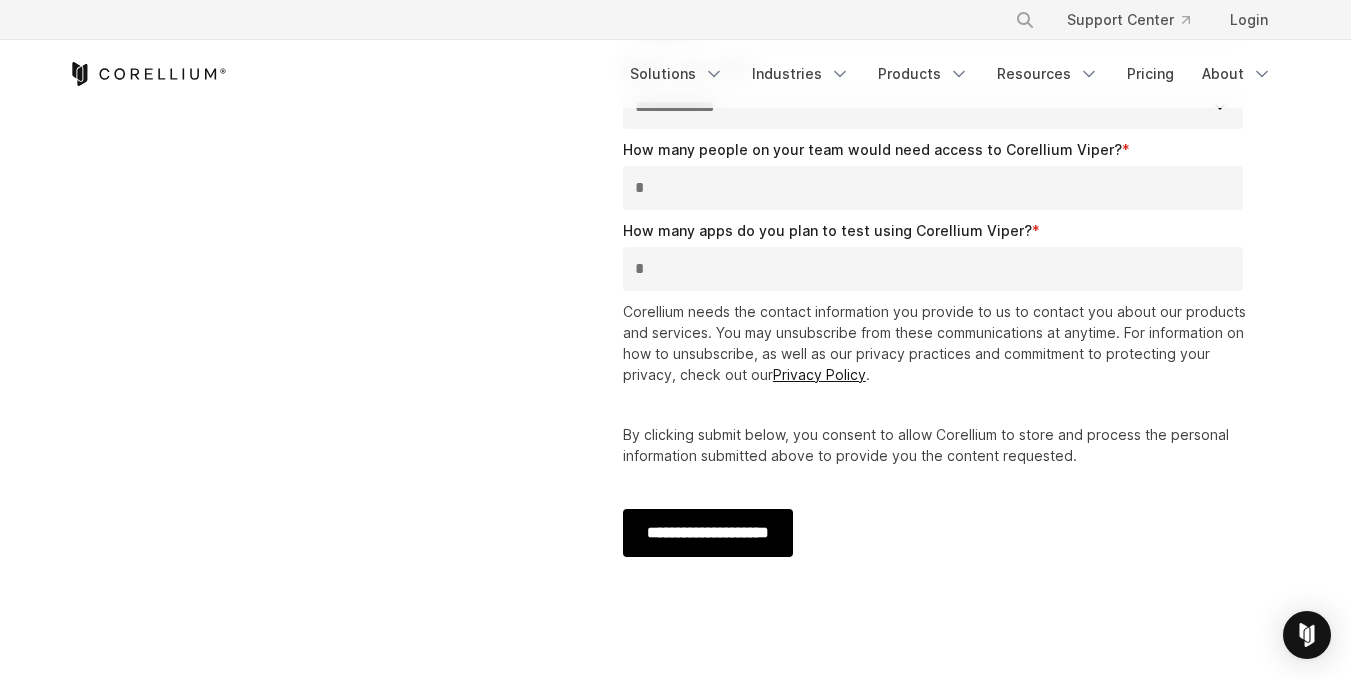 click on "**********" at bounding box center [708, 533] 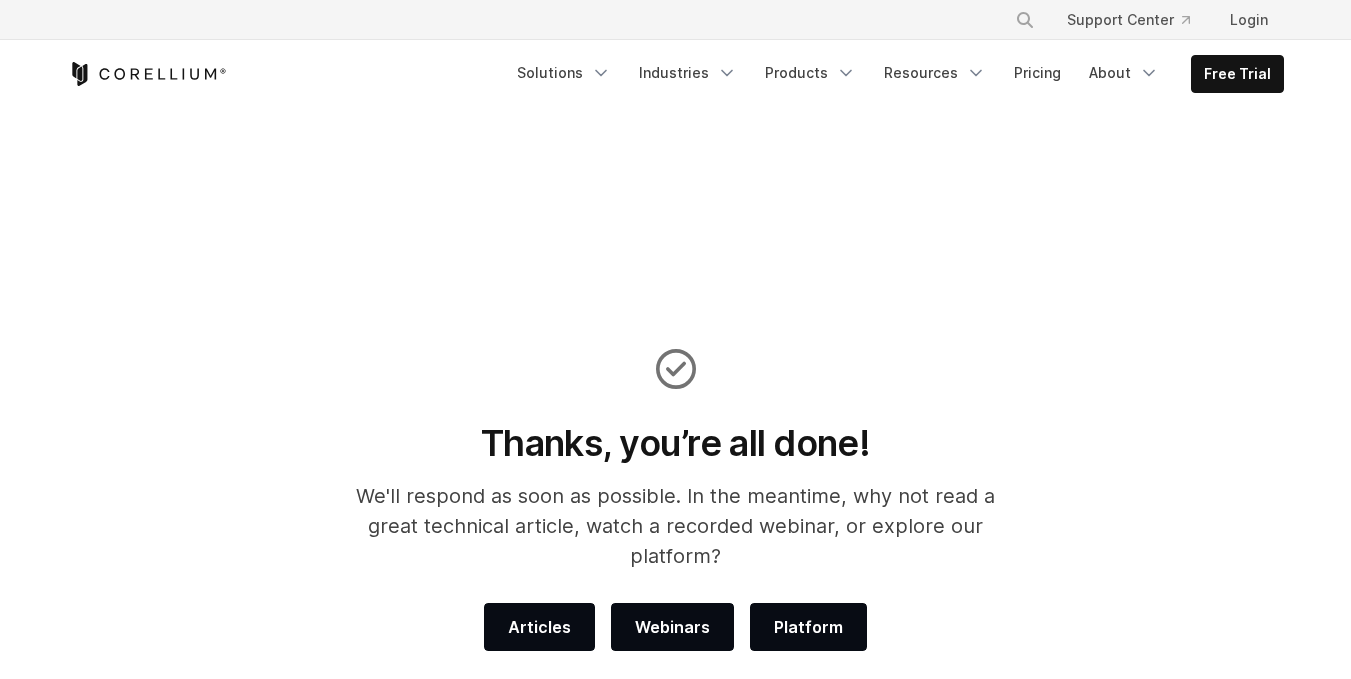 scroll, scrollTop: 0, scrollLeft: 0, axis: both 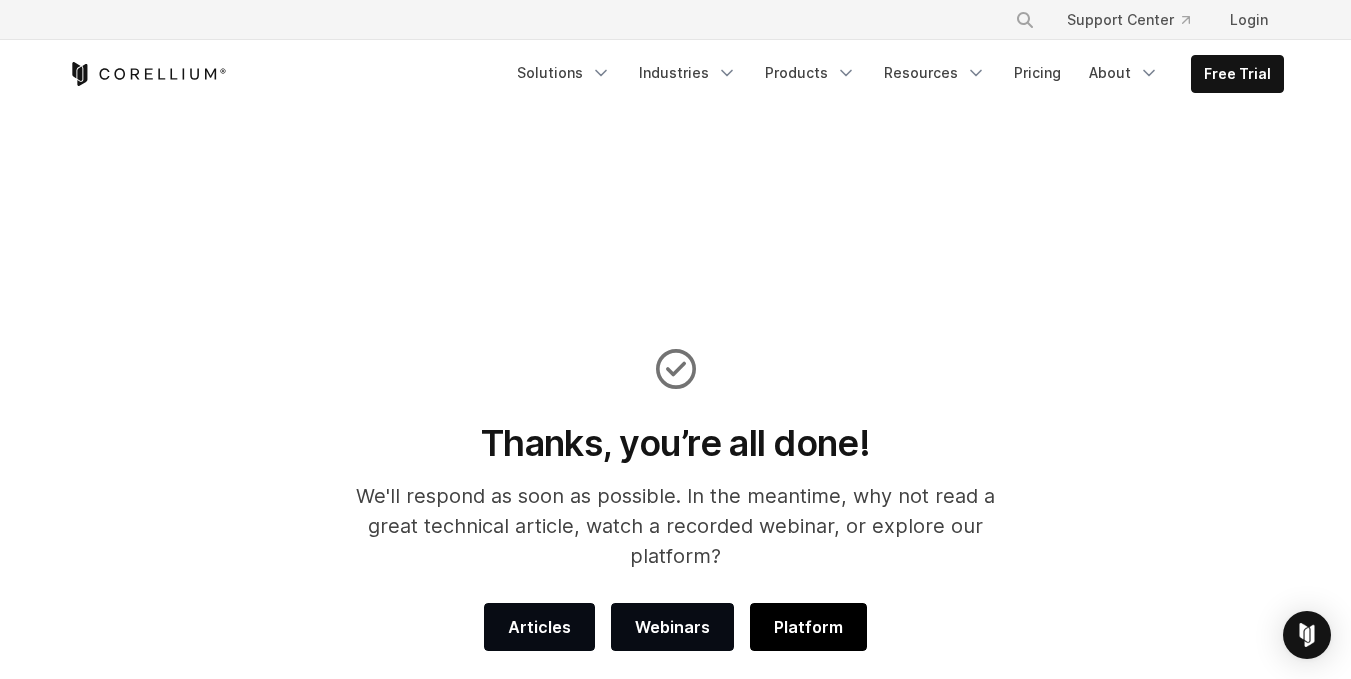 click on "Platform" at bounding box center [808, 627] 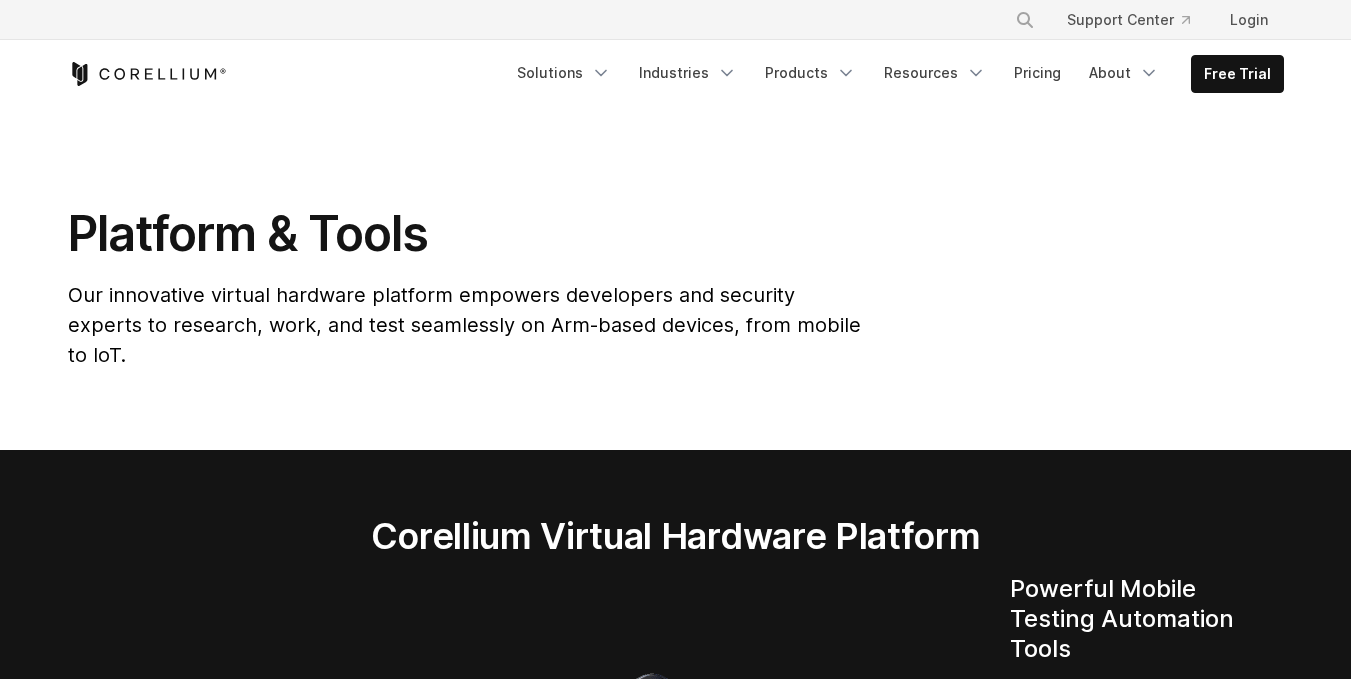 scroll, scrollTop: 380, scrollLeft: 0, axis: vertical 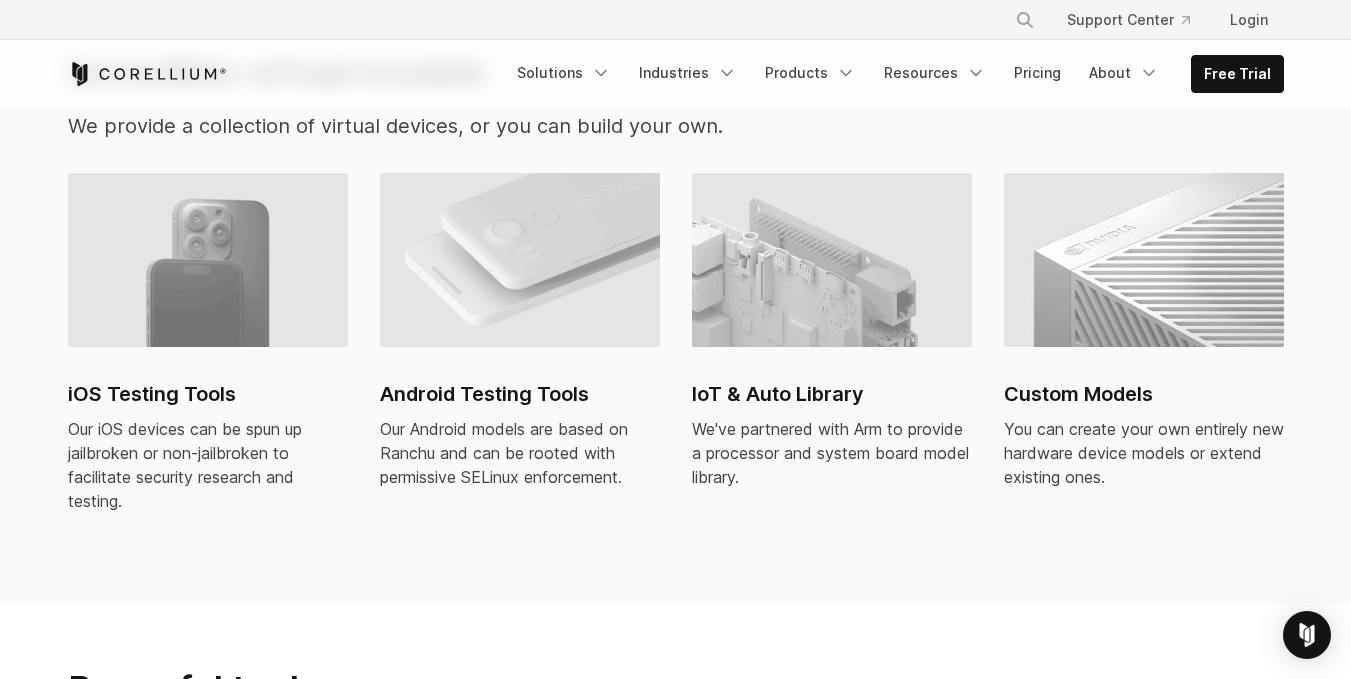 click on "Android Testing Tools" at bounding box center (520, 394) 